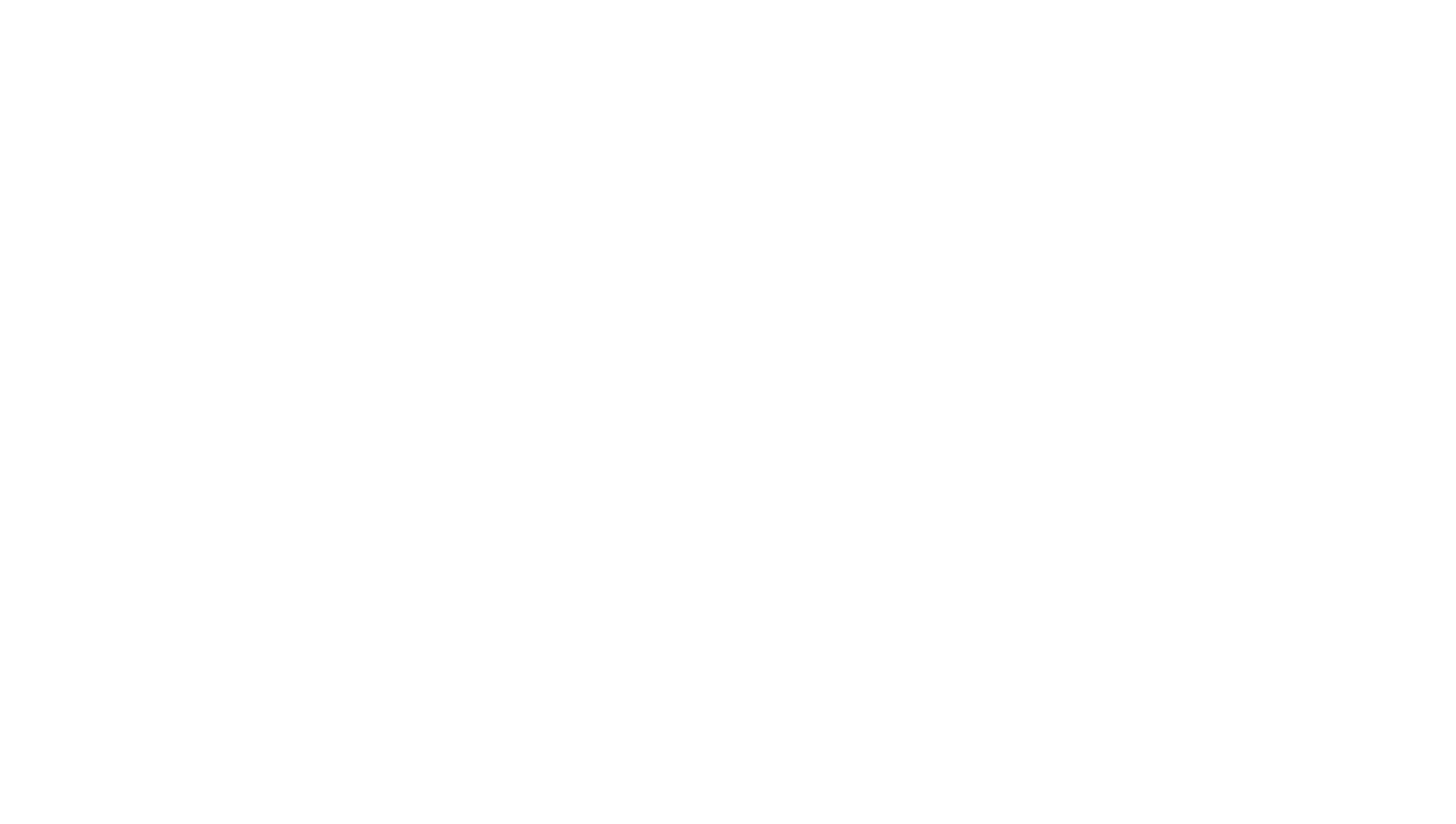scroll, scrollTop: 0, scrollLeft: 0, axis: both 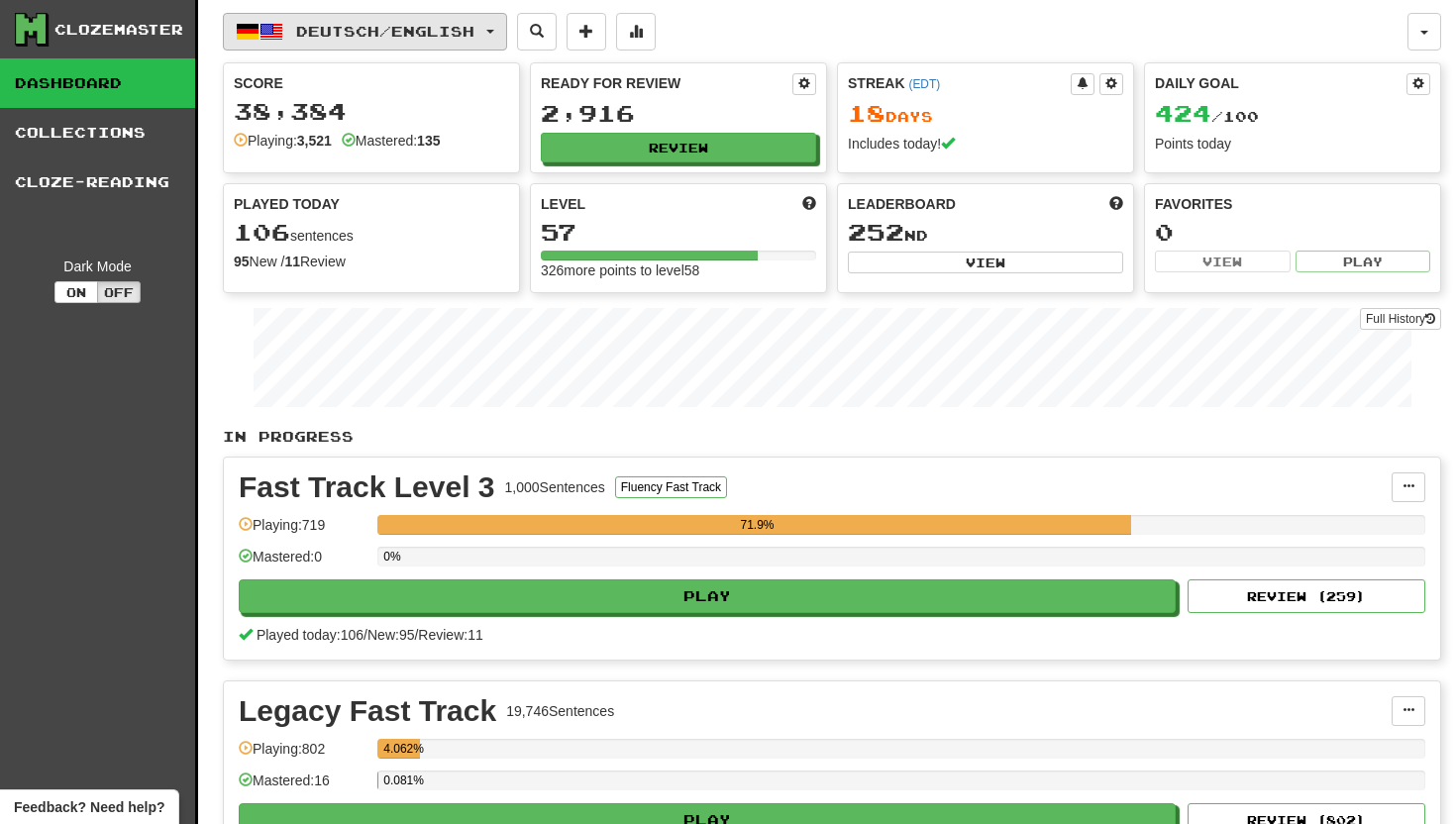 click at bounding box center [490, 32] 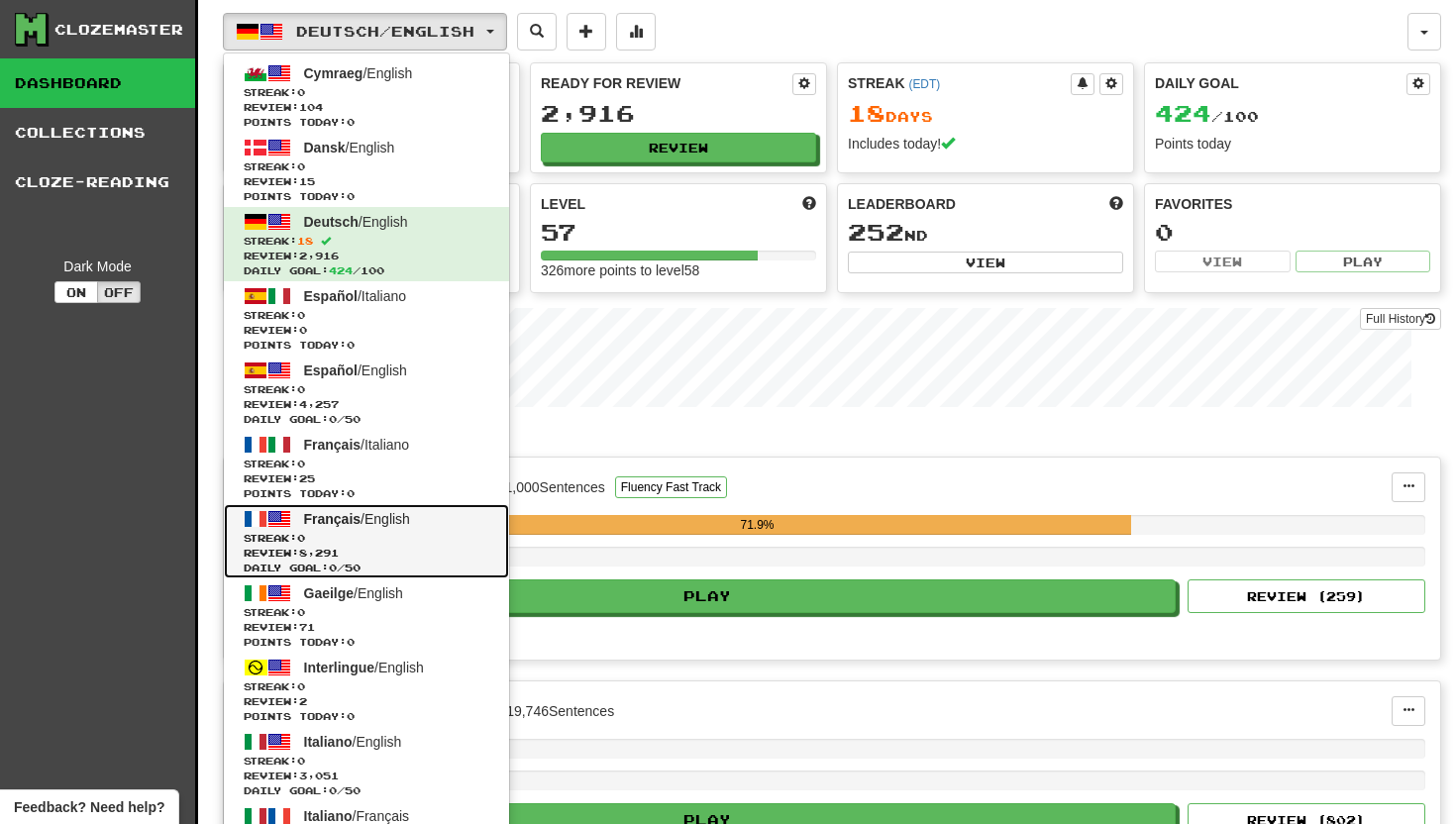 click on "Français  /  English Streak:  0   Review:  8,291 Daily Goal:  0  /  50" at bounding box center (366, 541) 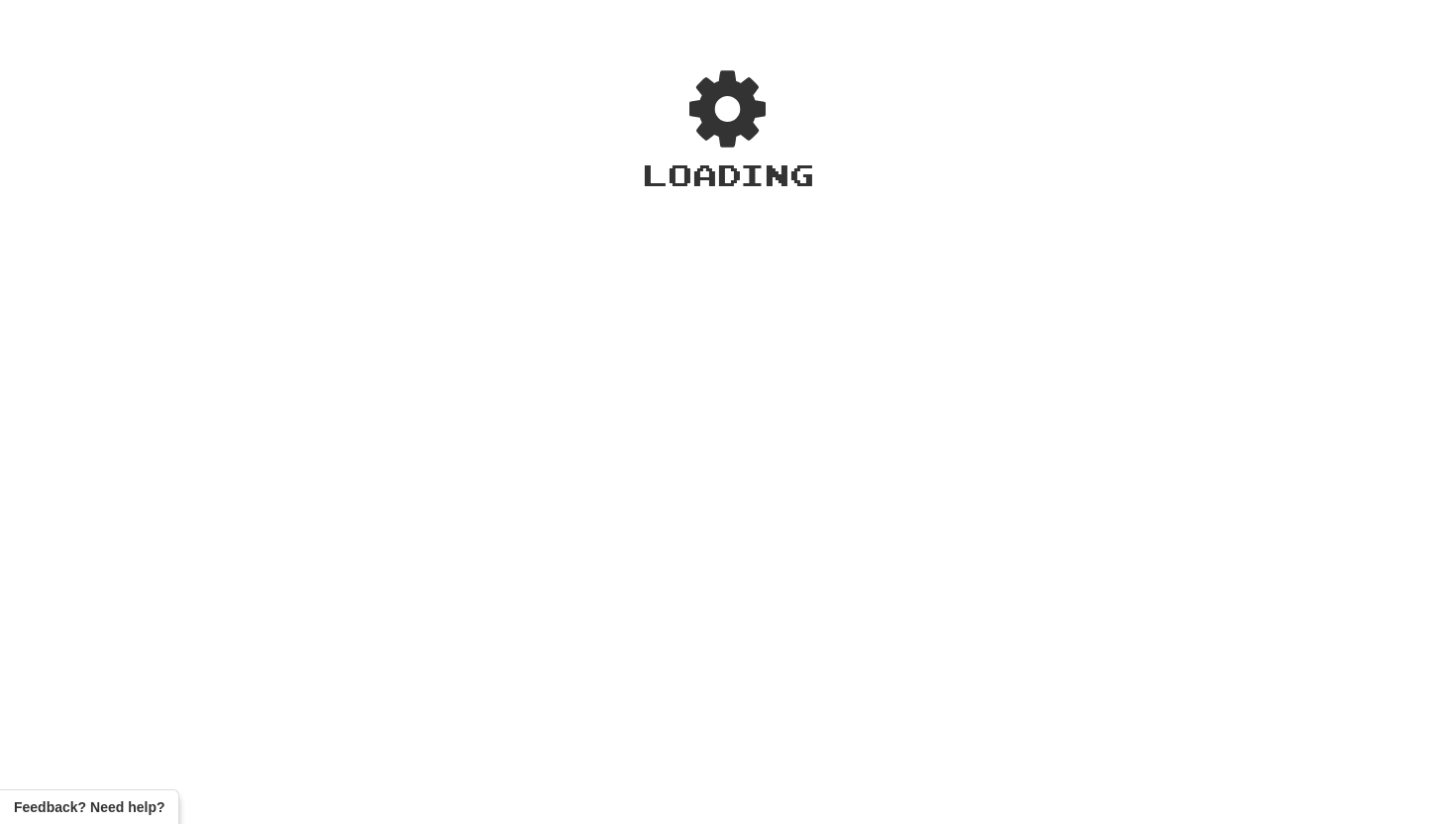 scroll, scrollTop: 0, scrollLeft: 0, axis: both 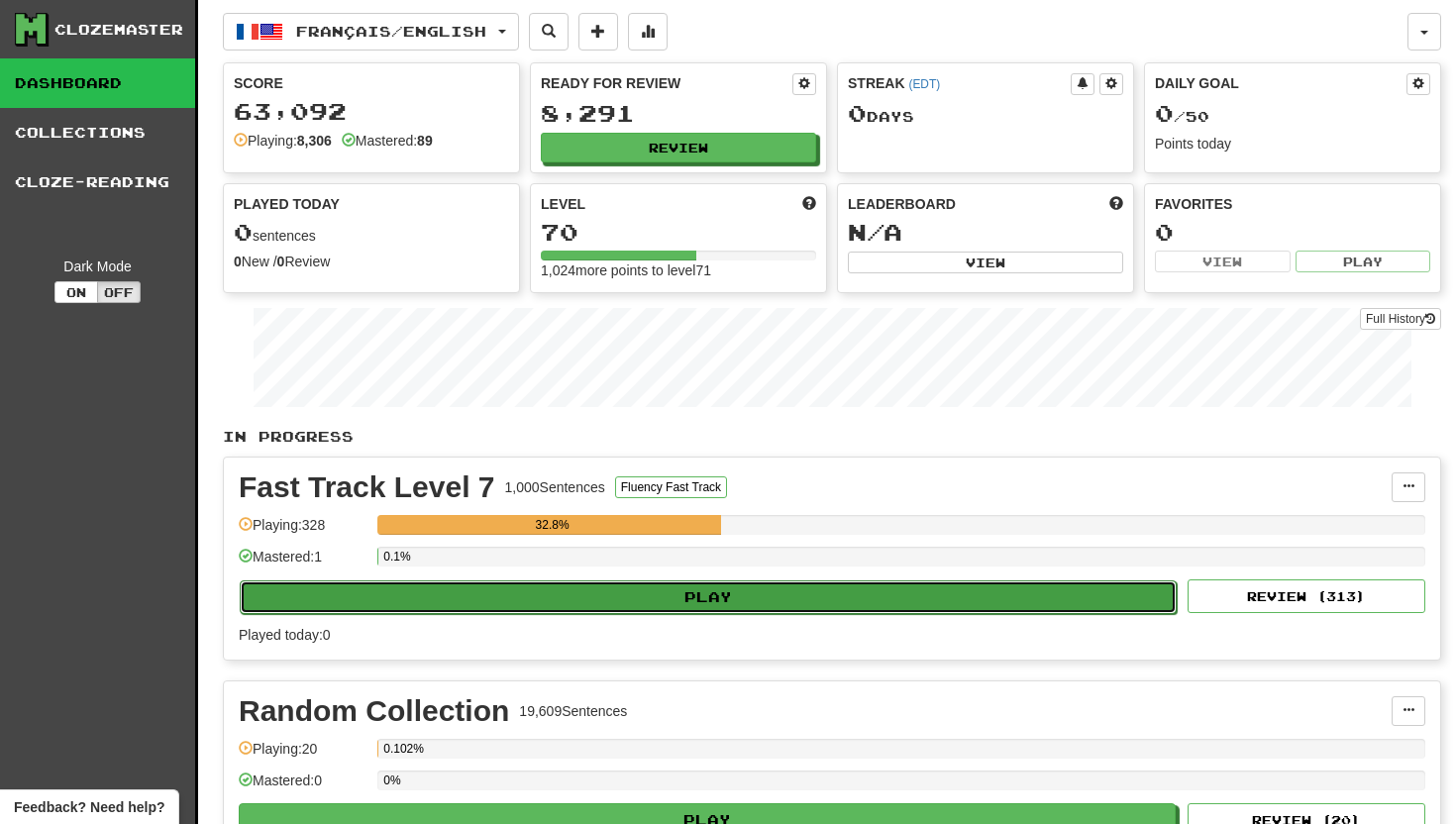 click on "Play" at bounding box center [708, 597] 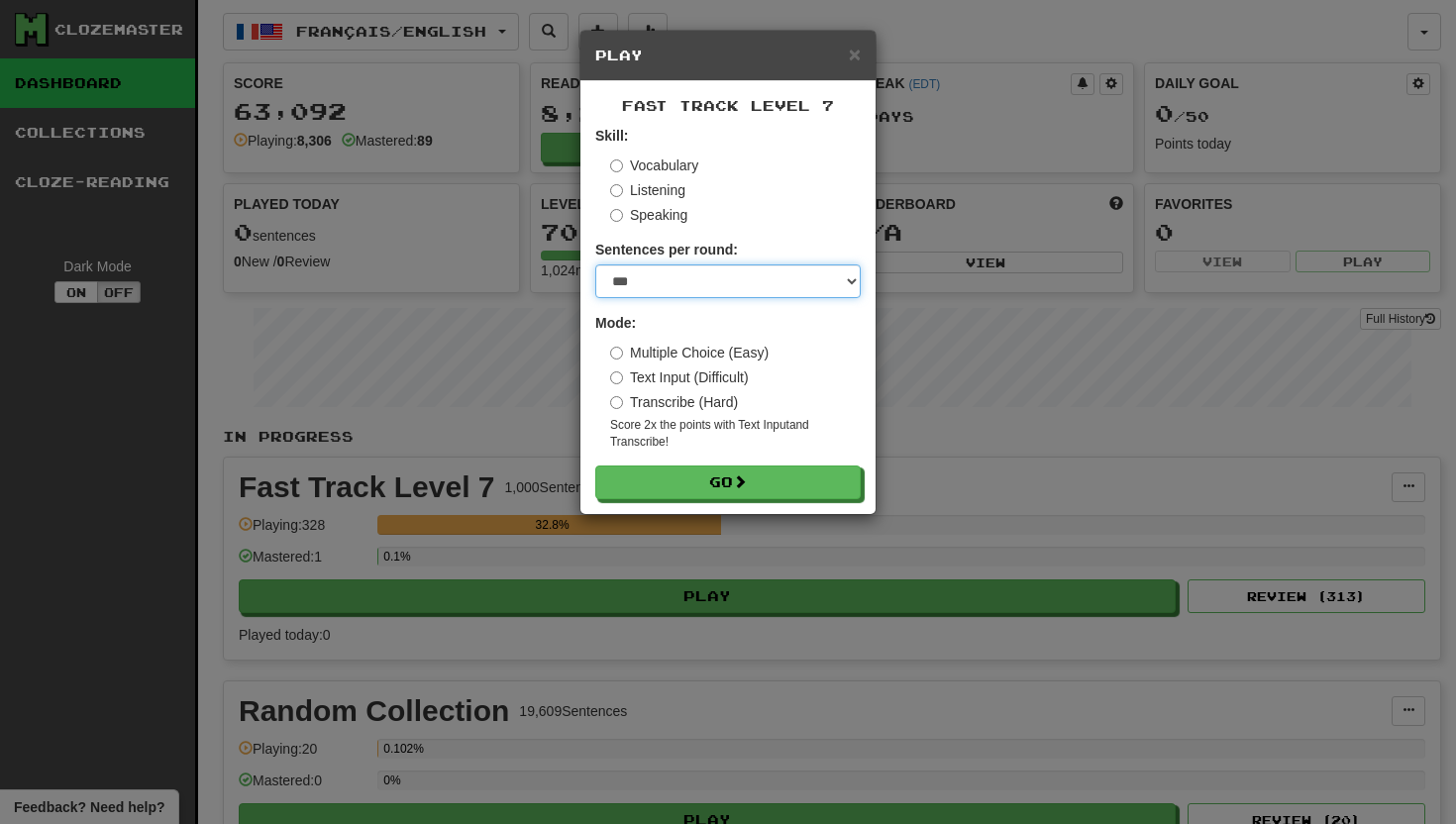 click on "* ** ** ** ** ** *** ********" at bounding box center (728, 281) 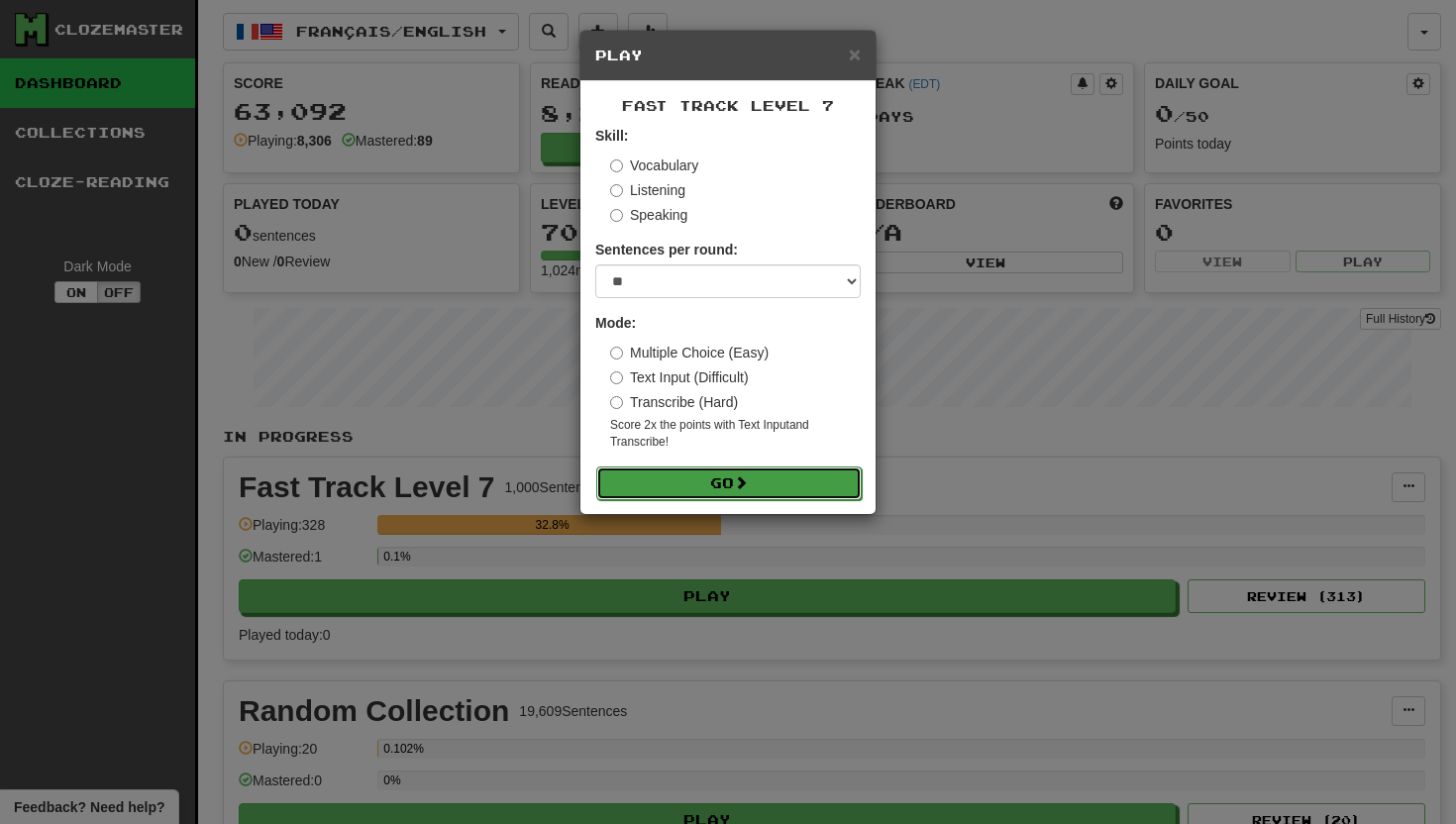 click on "Go" at bounding box center (729, 483) 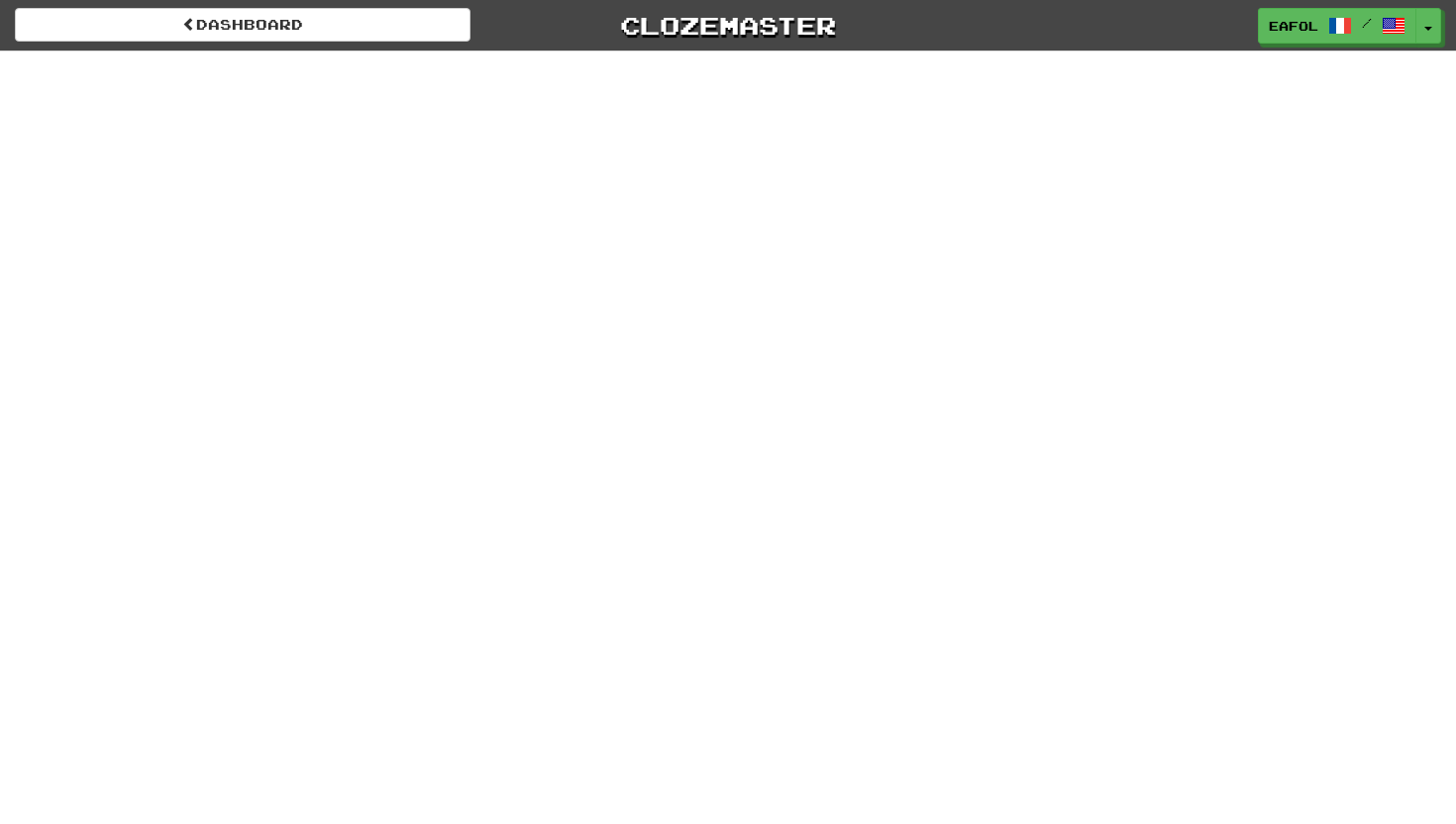 scroll, scrollTop: 0, scrollLeft: 0, axis: both 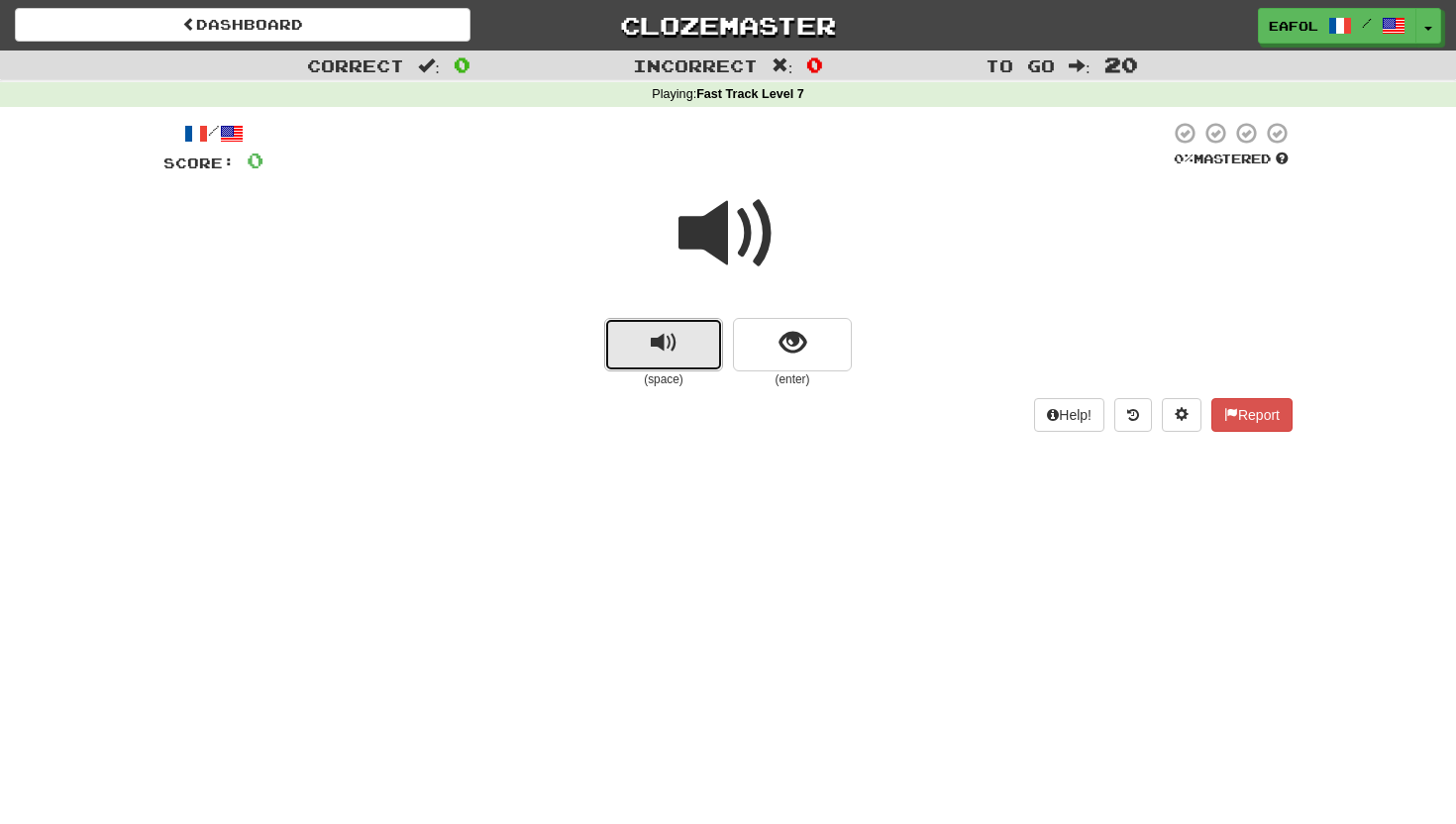 click at bounding box center [664, 343] 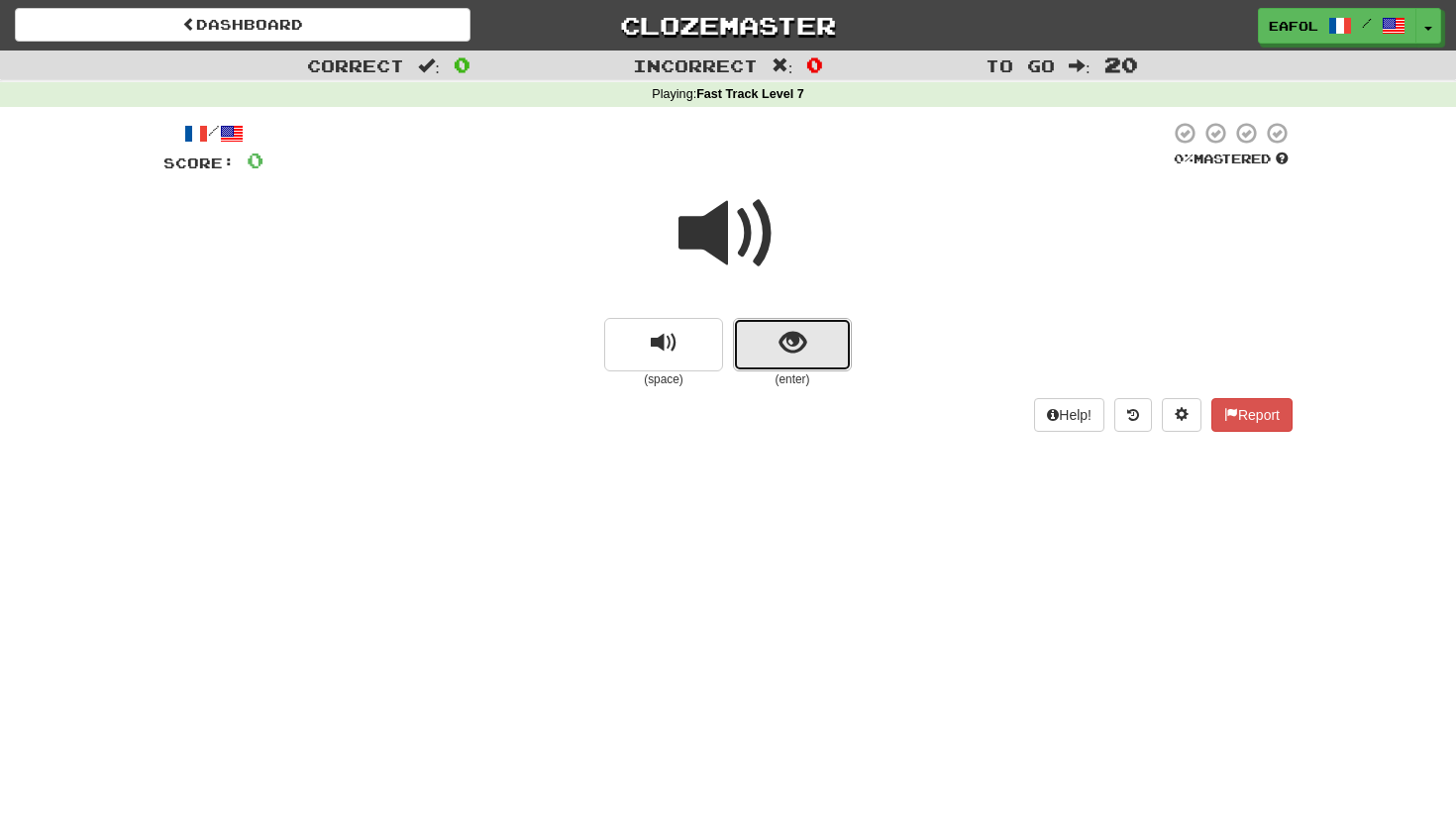 click at bounding box center (792, 345) 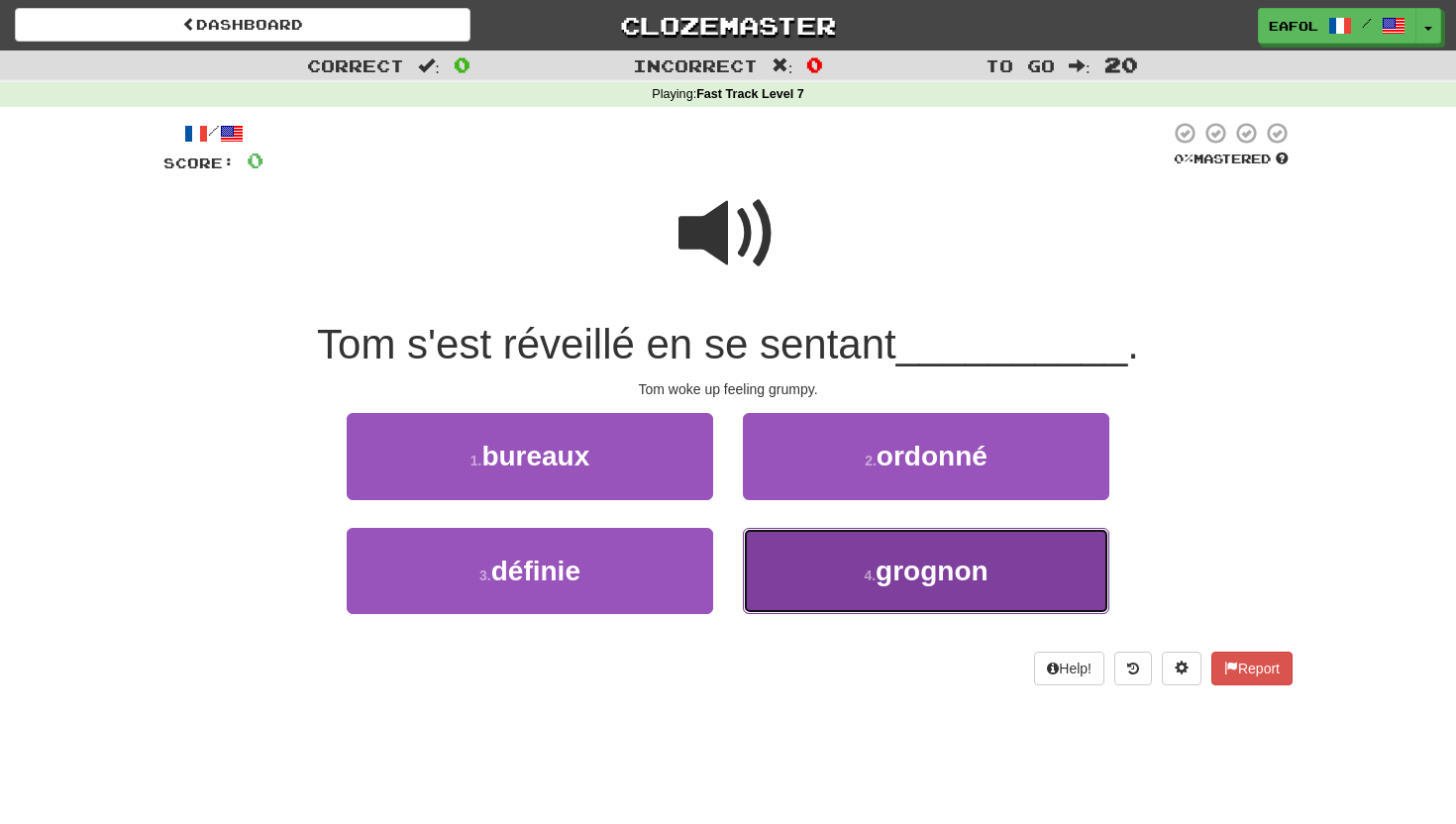 click on "4 .  grognon" at bounding box center (926, 570) 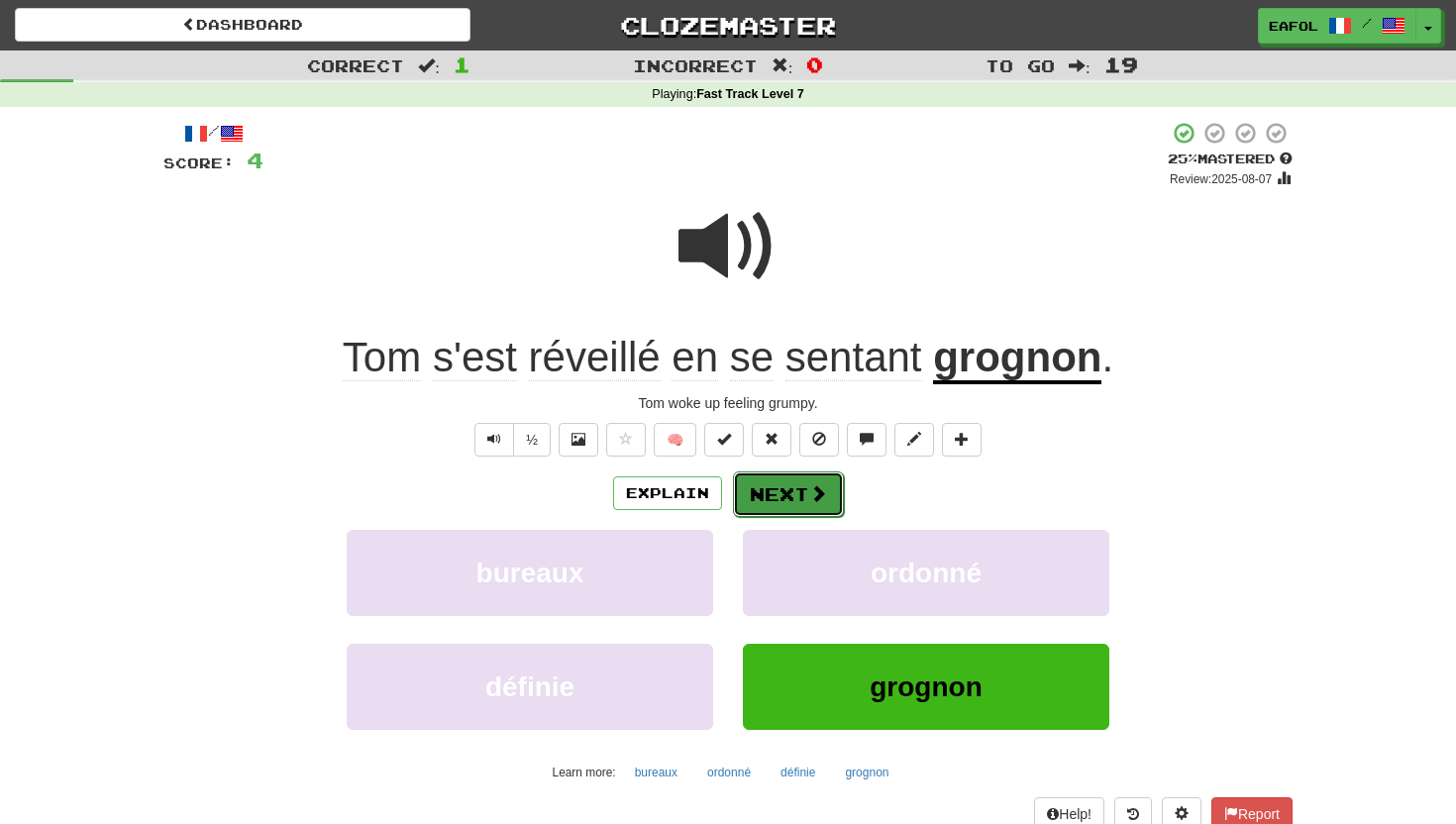 click on "Next" at bounding box center [788, 494] 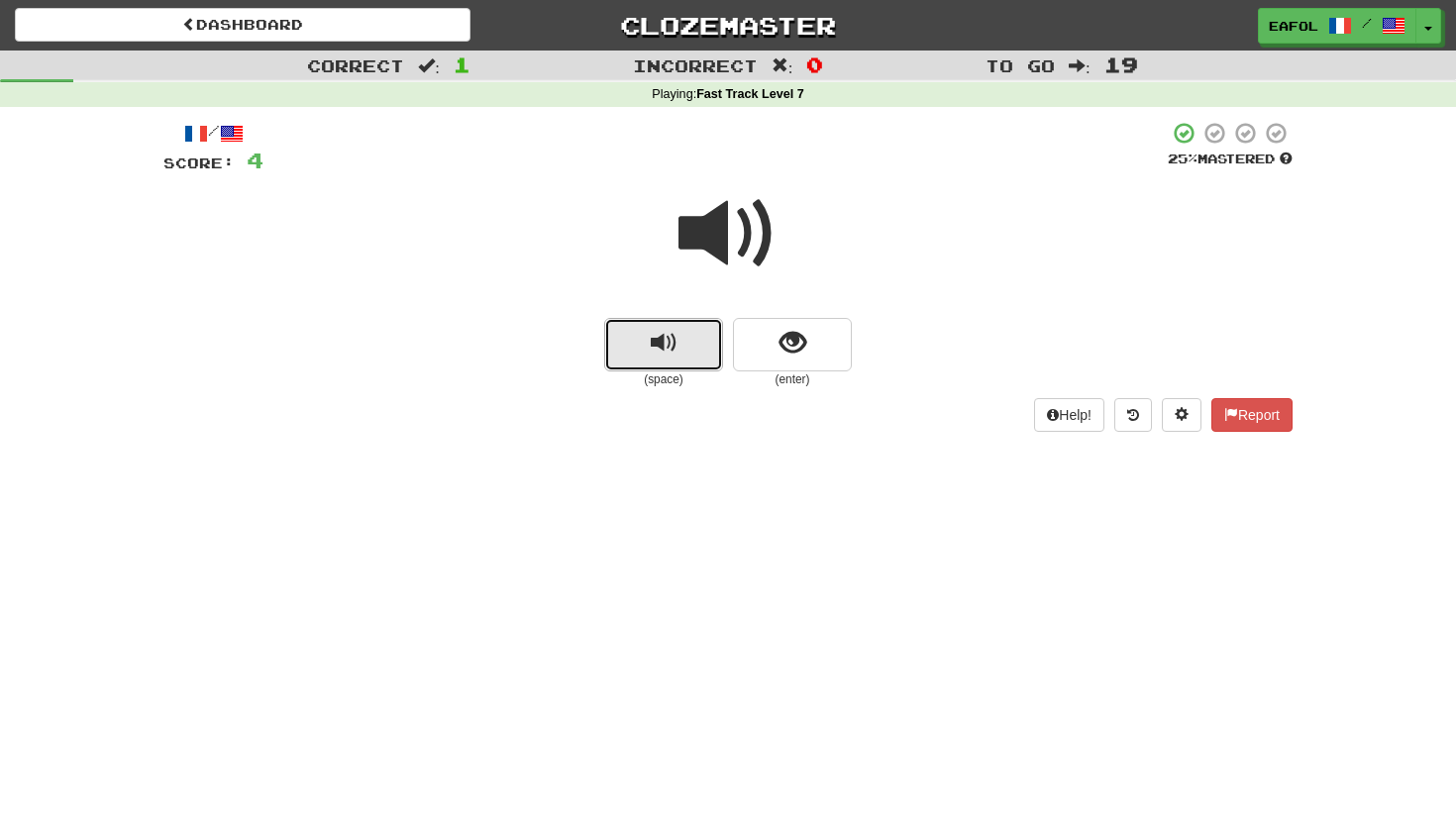 click at bounding box center [664, 345] 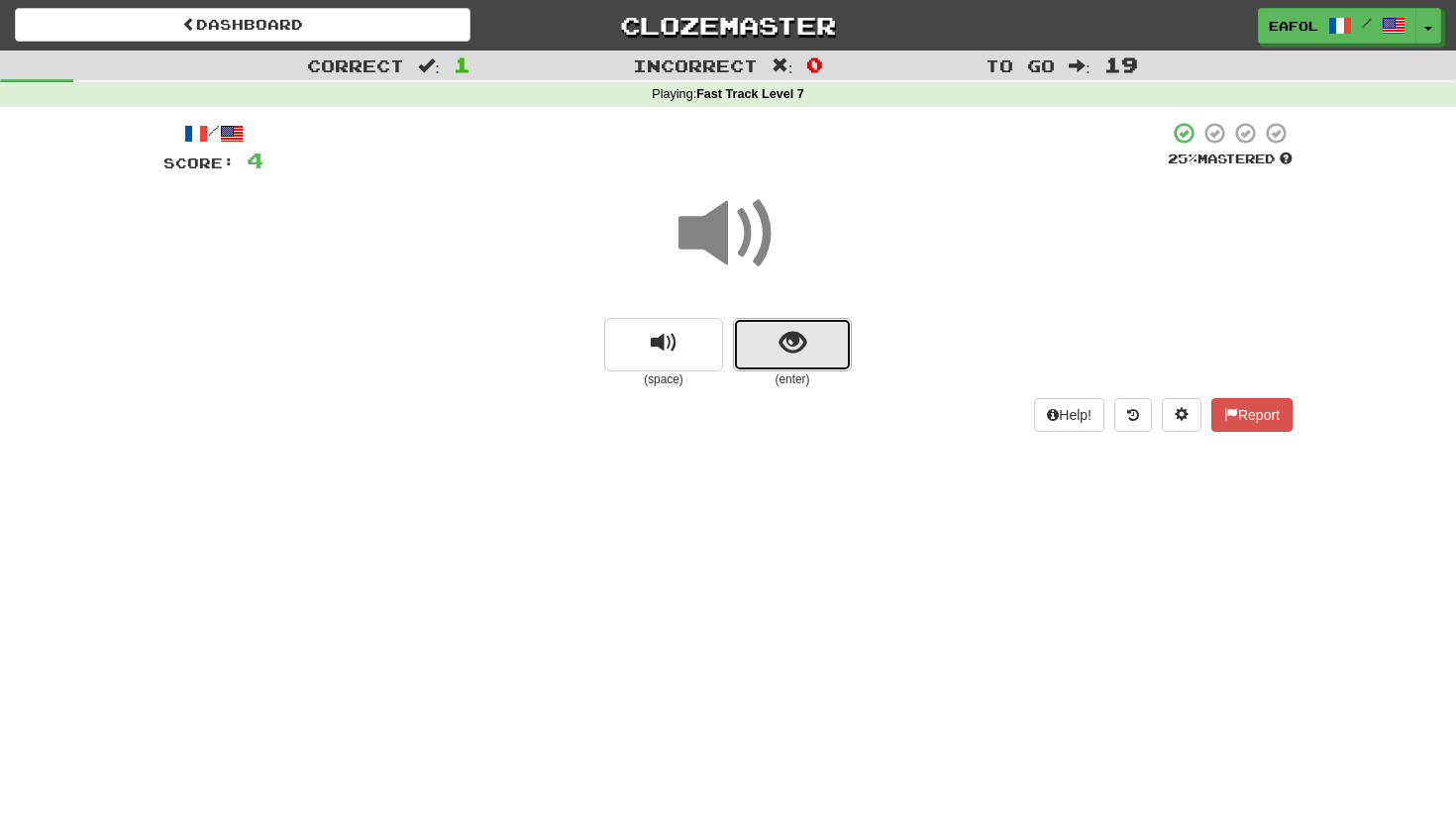 click at bounding box center [792, 343] 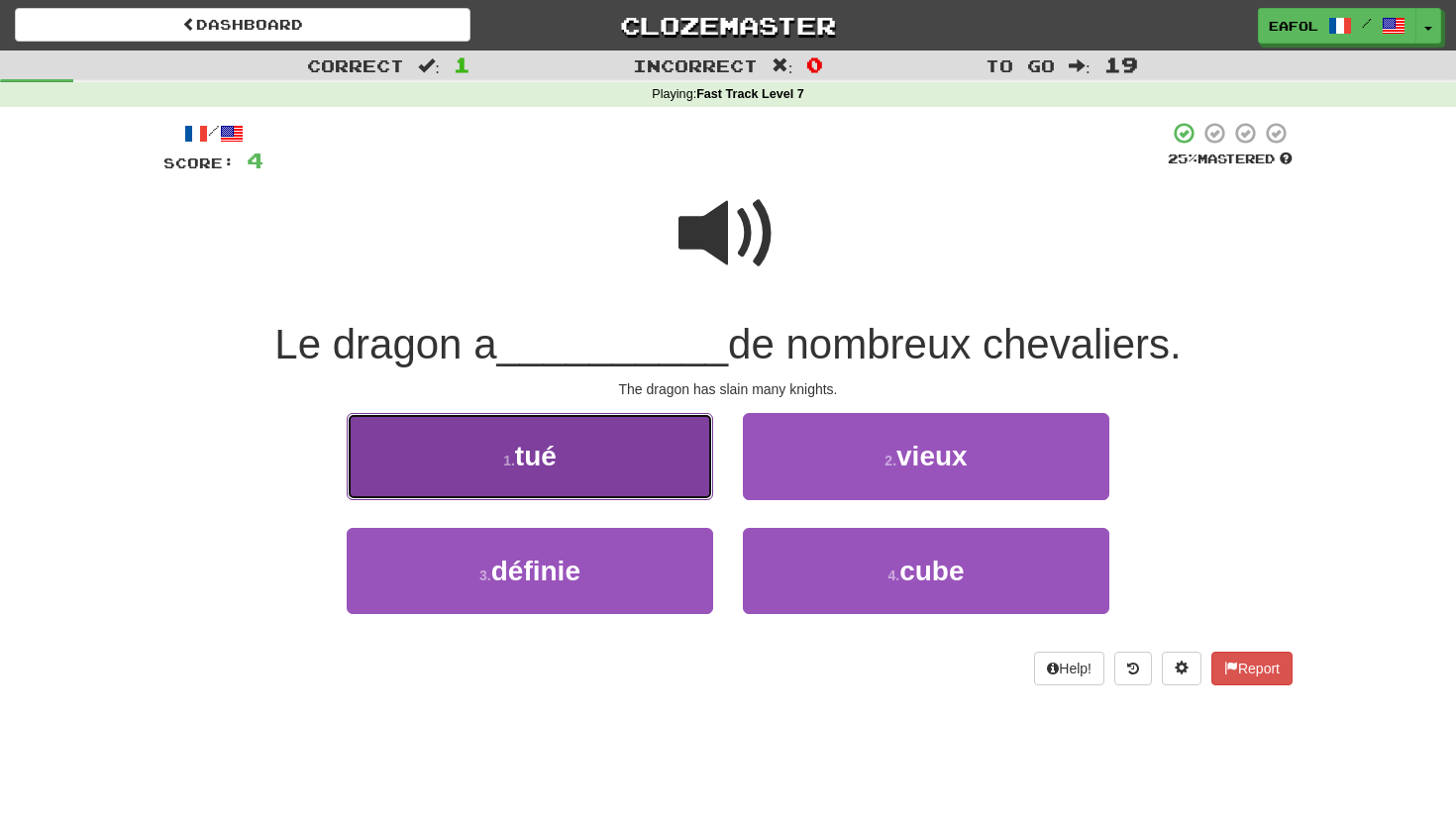click on "1 .  tué" at bounding box center (530, 456) 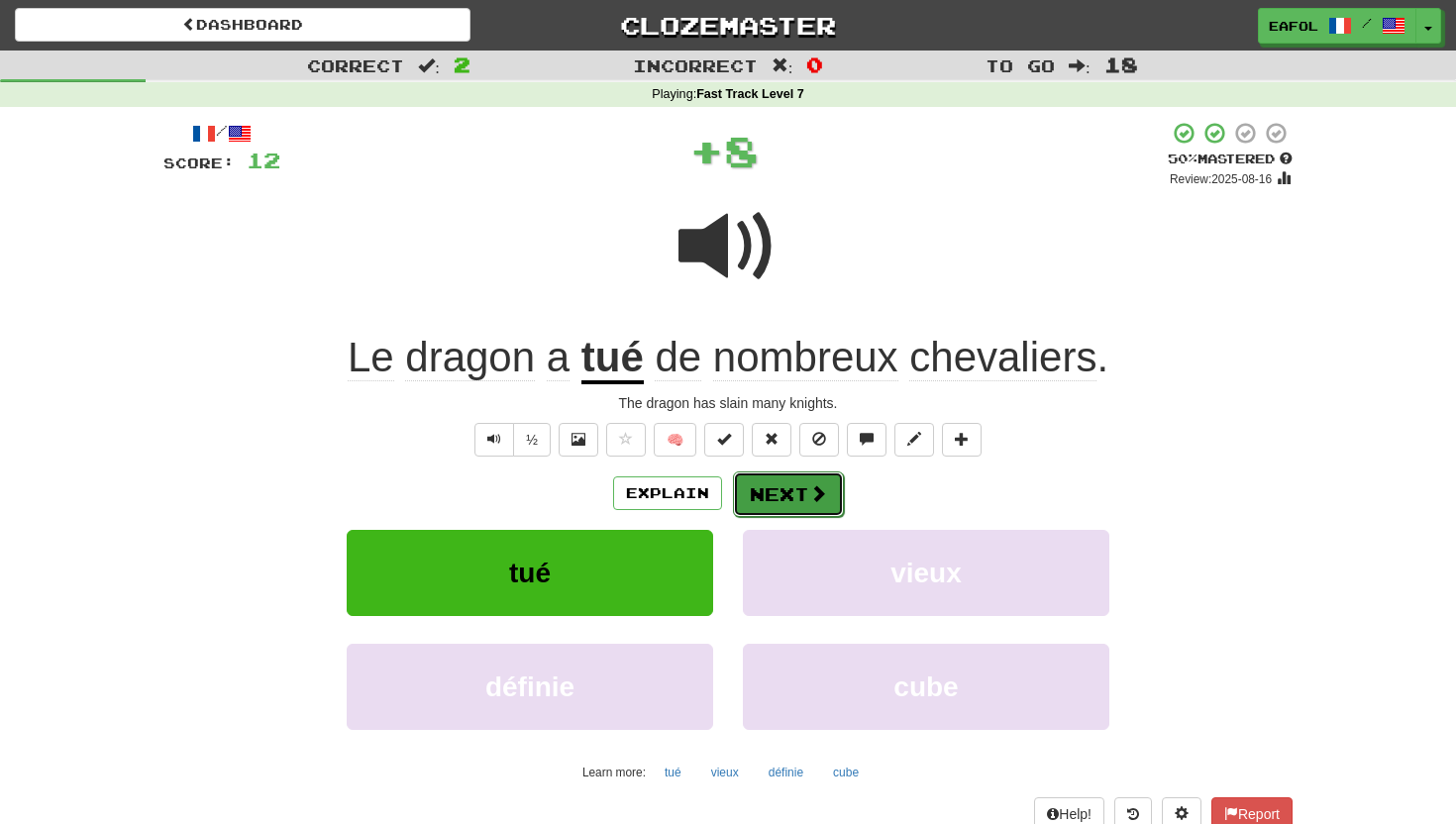 click on "Next" at bounding box center (788, 494) 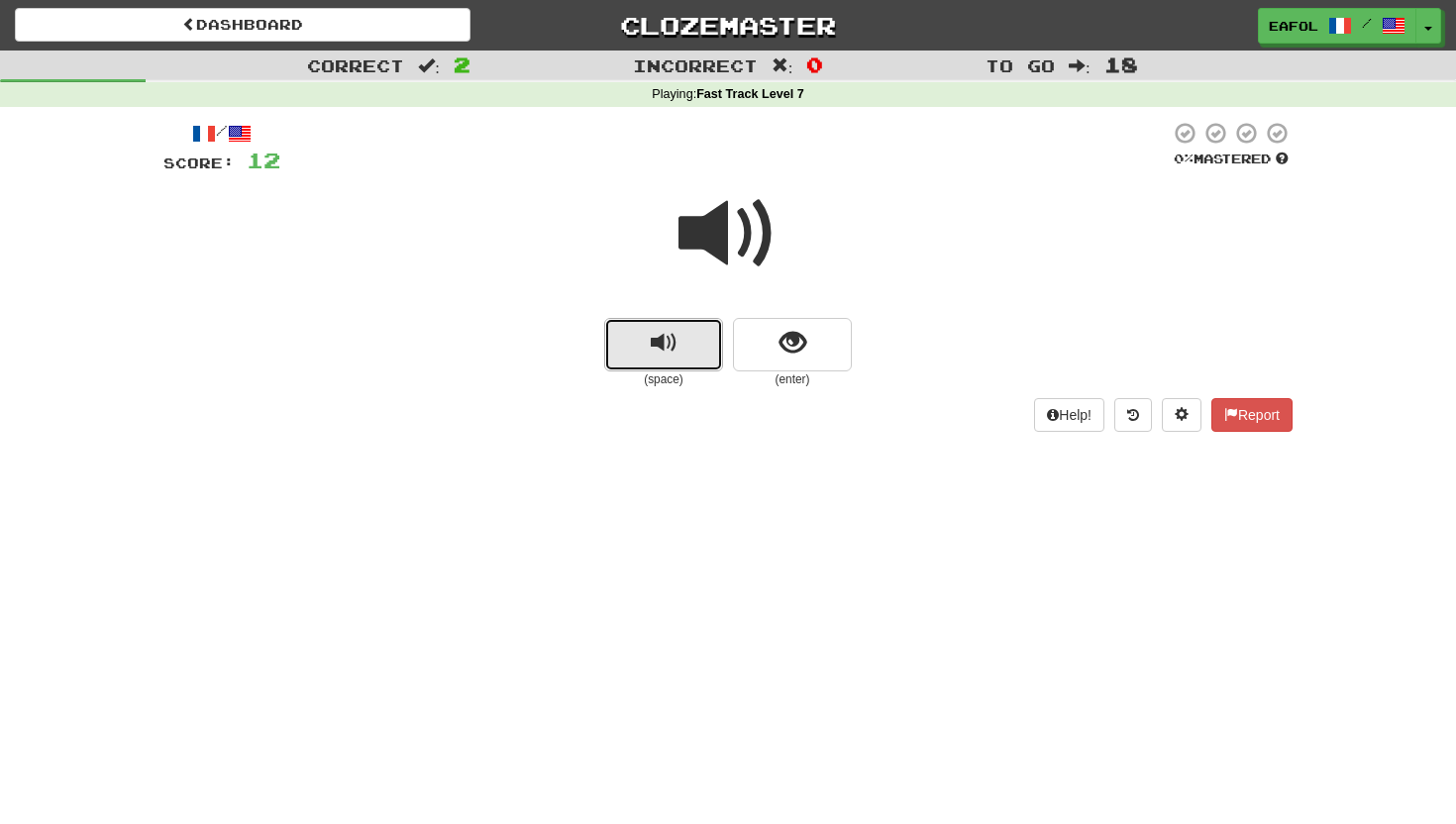 click at bounding box center (664, 345) 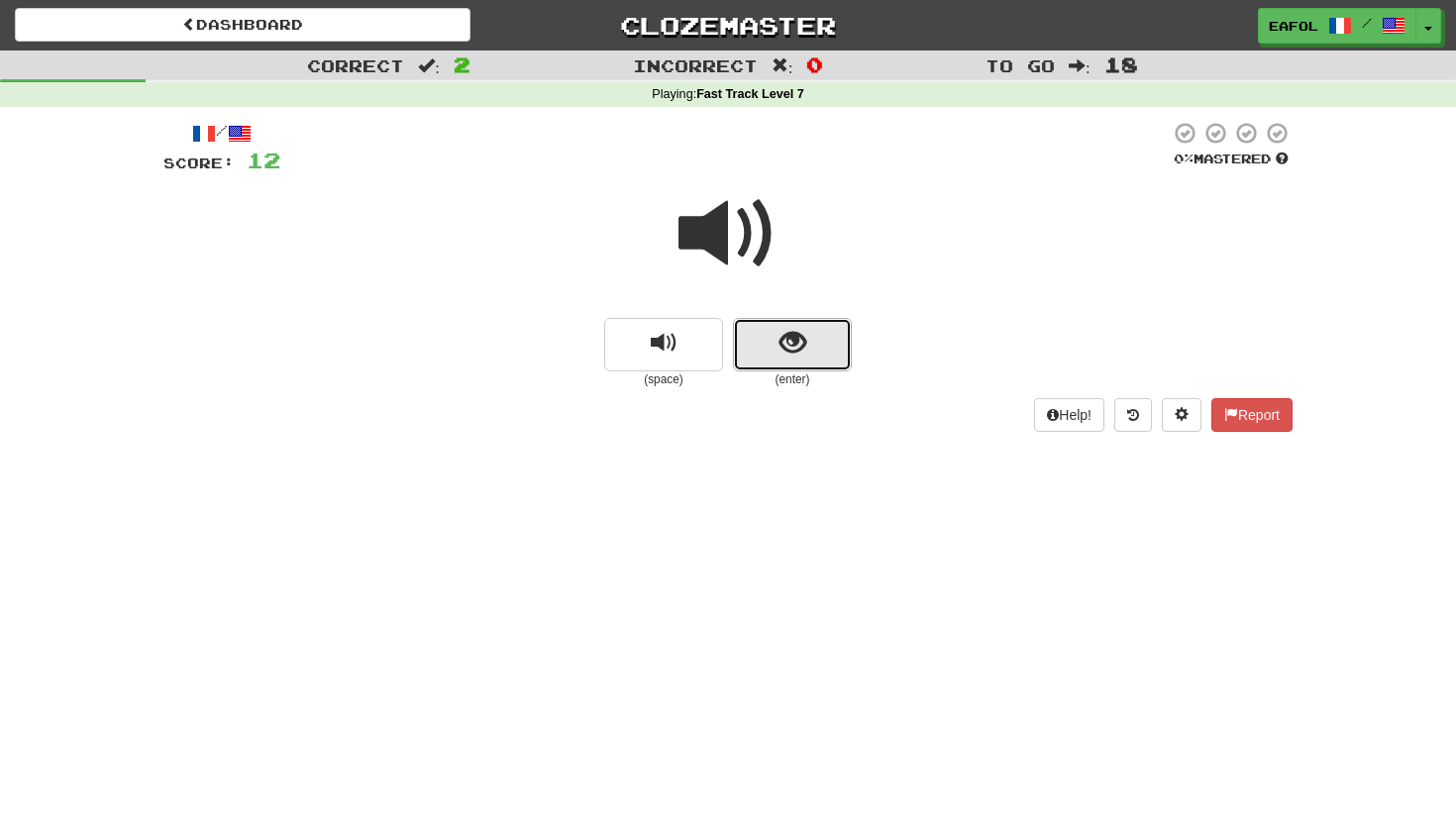 click at bounding box center [792, 343] 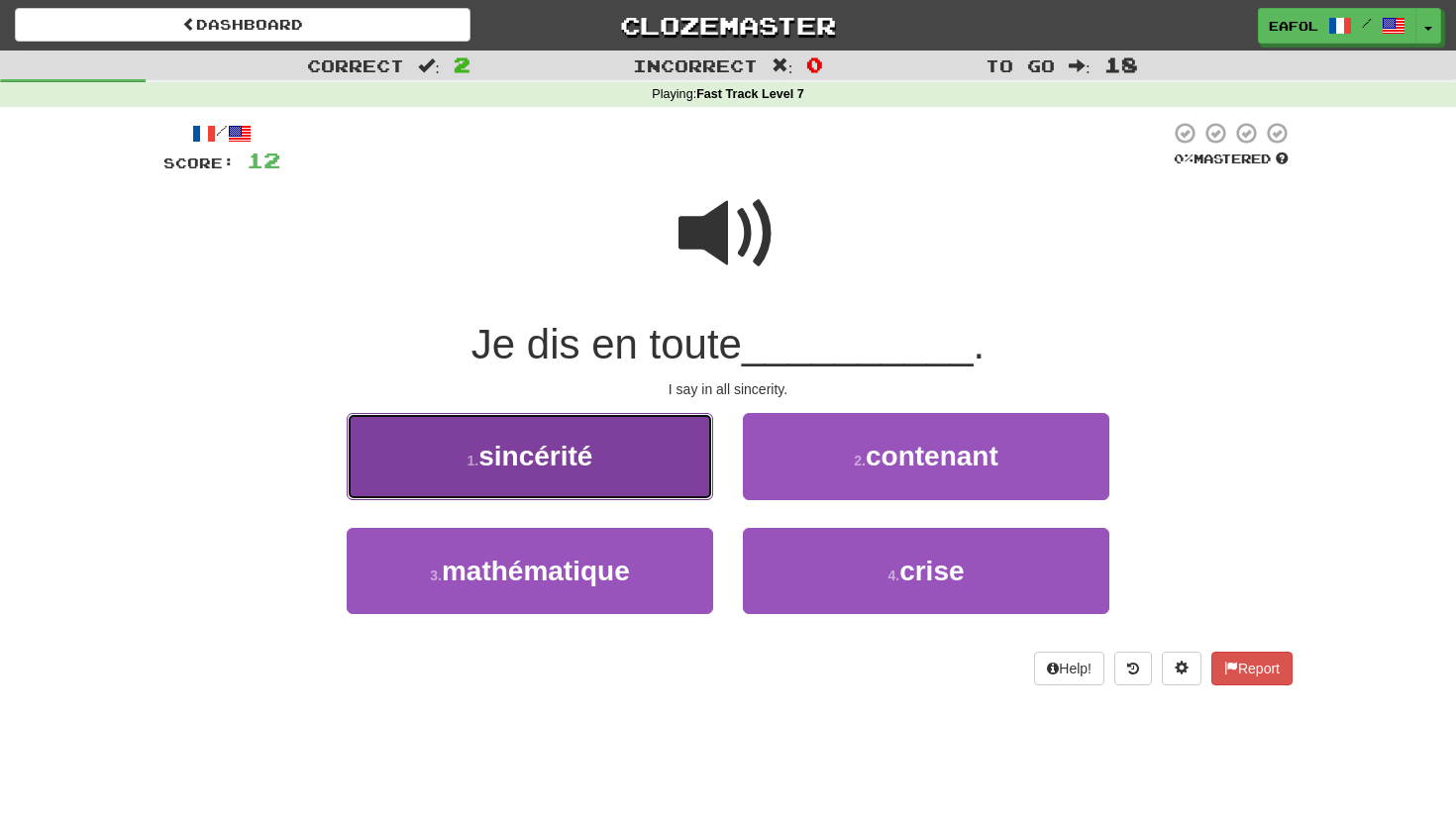 click on "1 .  sincérité" at bounding box center [530, 456] 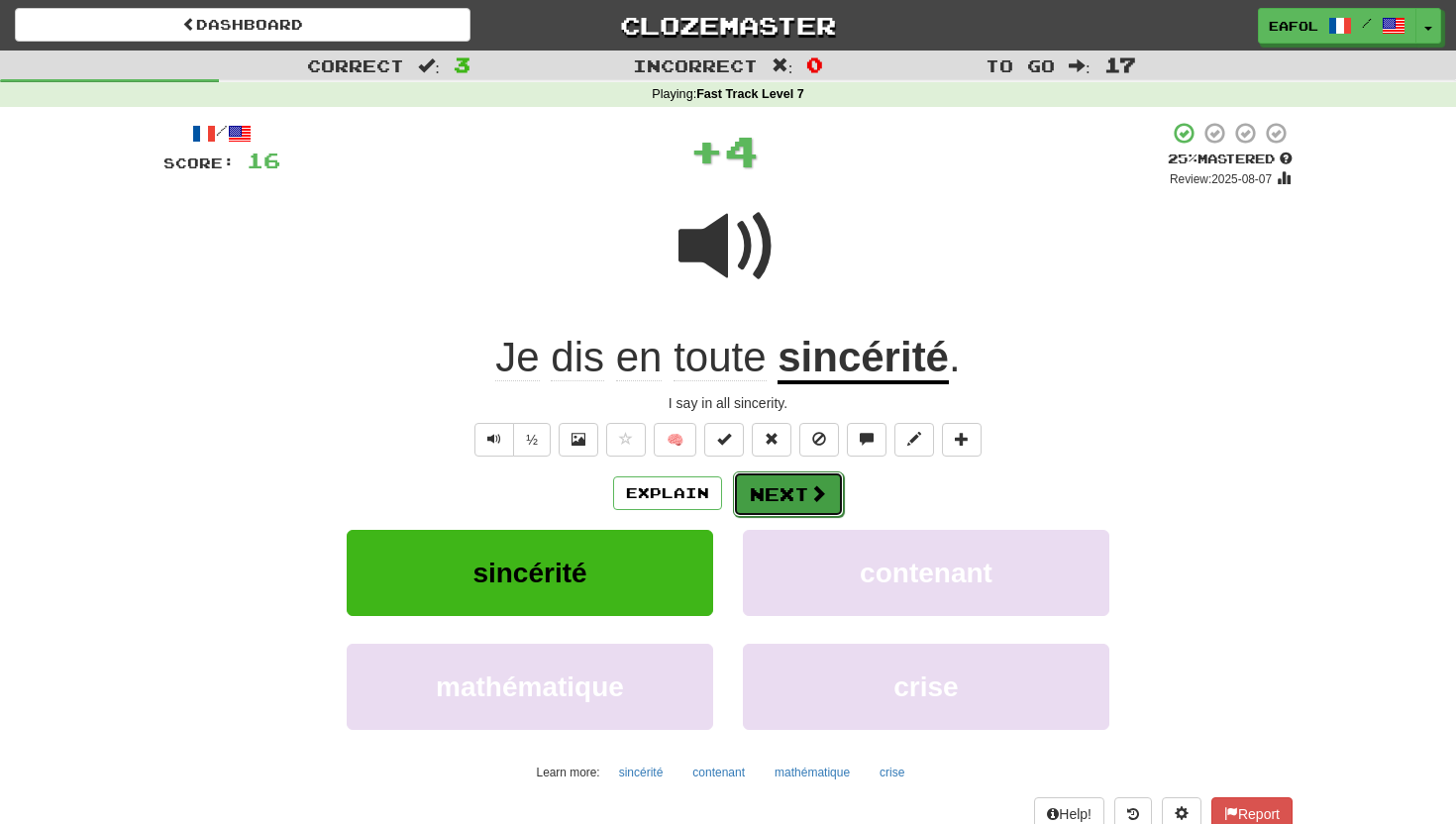click on "Next" at bounding box center [788, 494] 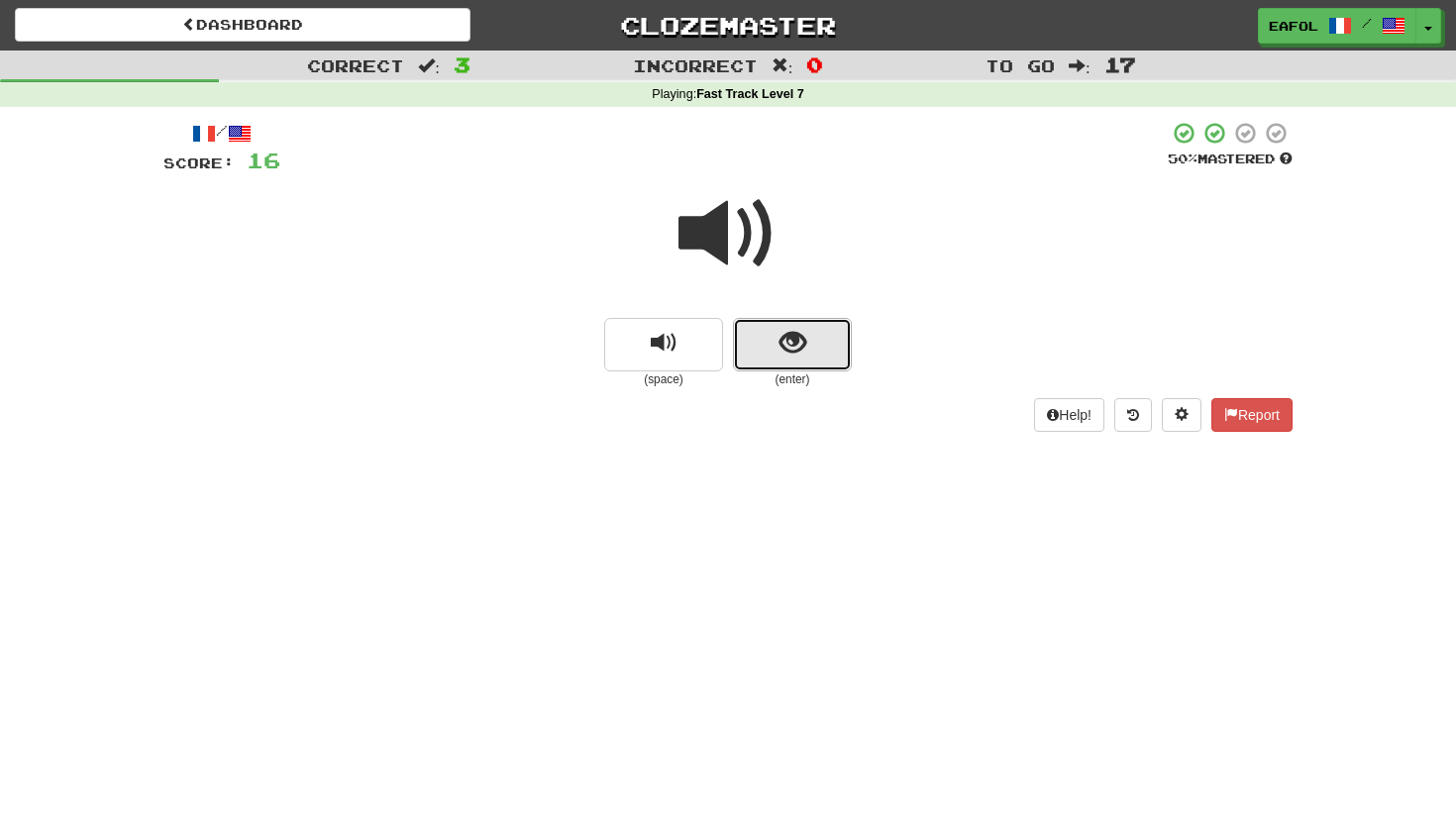 click at bounding box center [792, 345] 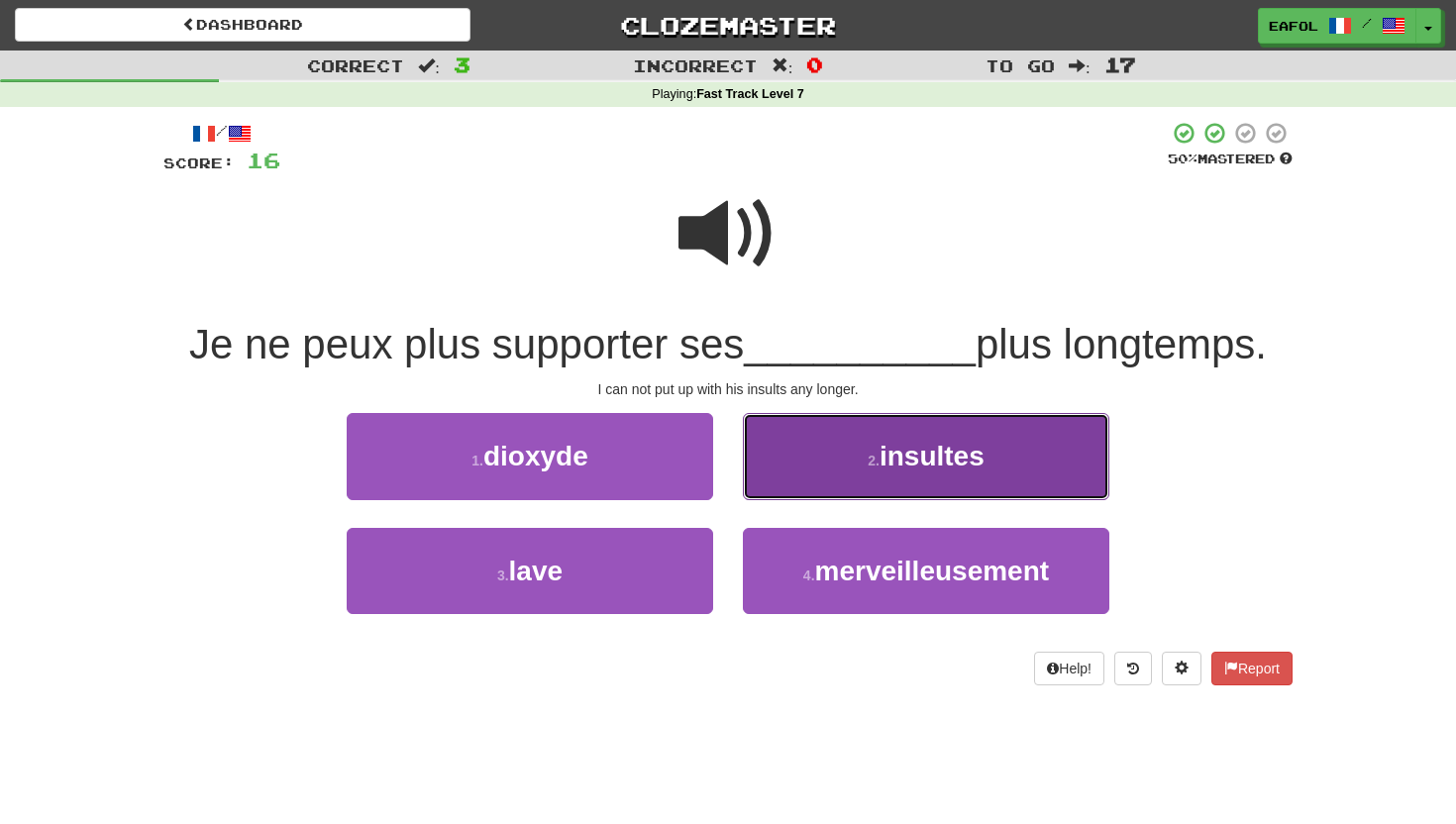 click on "2 .  insultes" at bounding box center [926, 456] 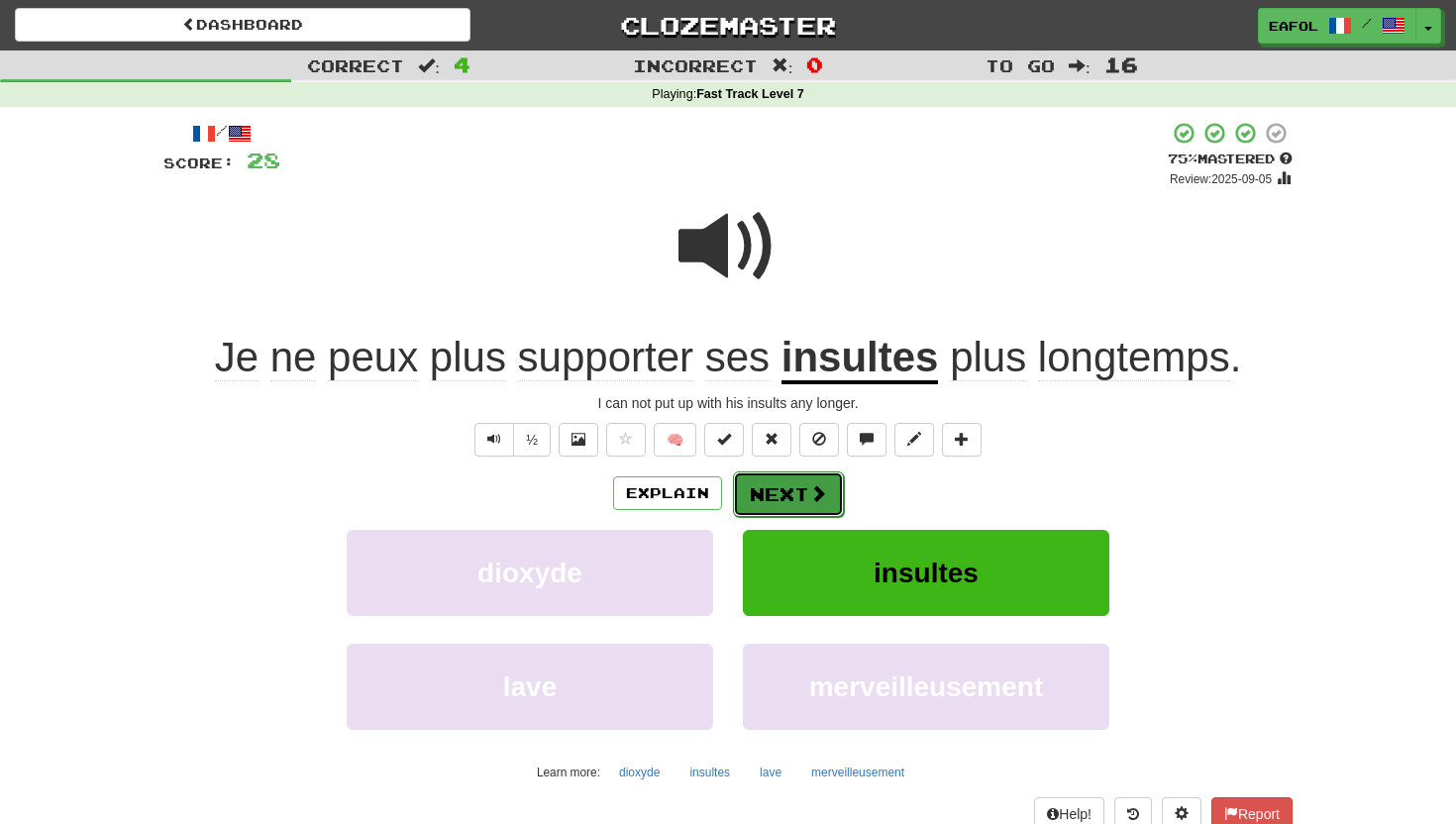 click on "Next" at bounding box center (788, 494) 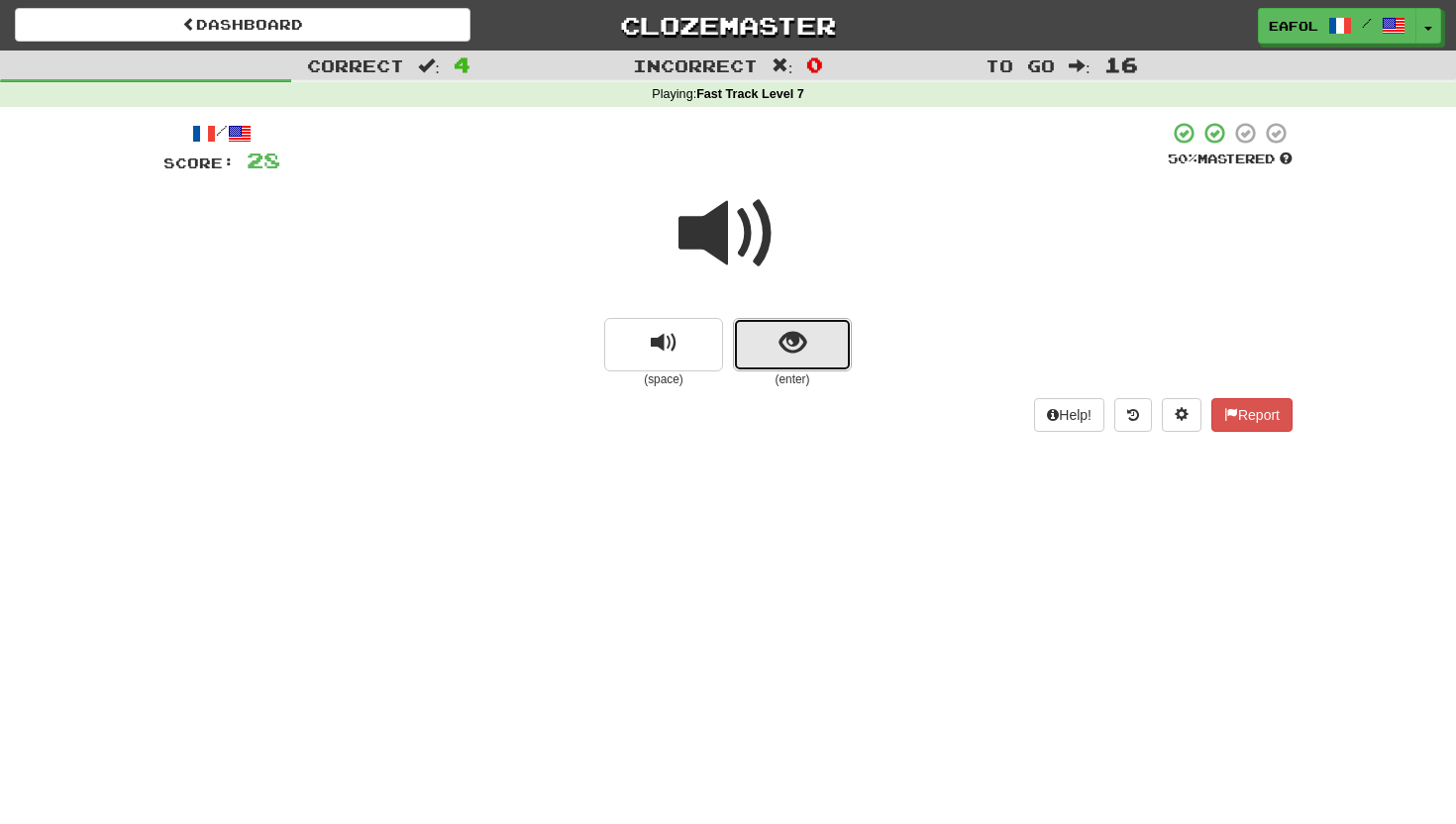 click at bounding box center (792, 343) 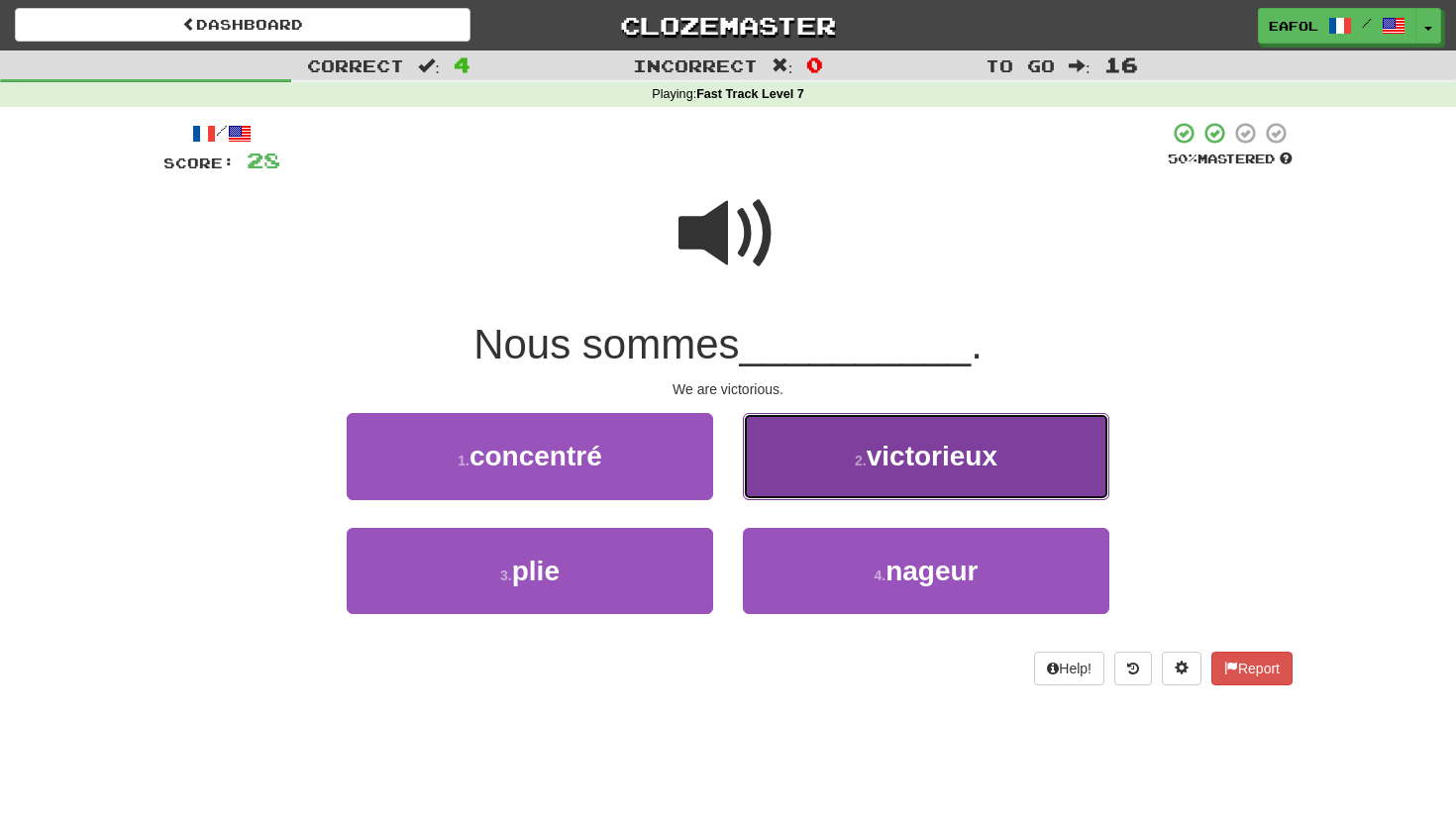 click on "2 .  victorieux" at bounding box center [926, 456] 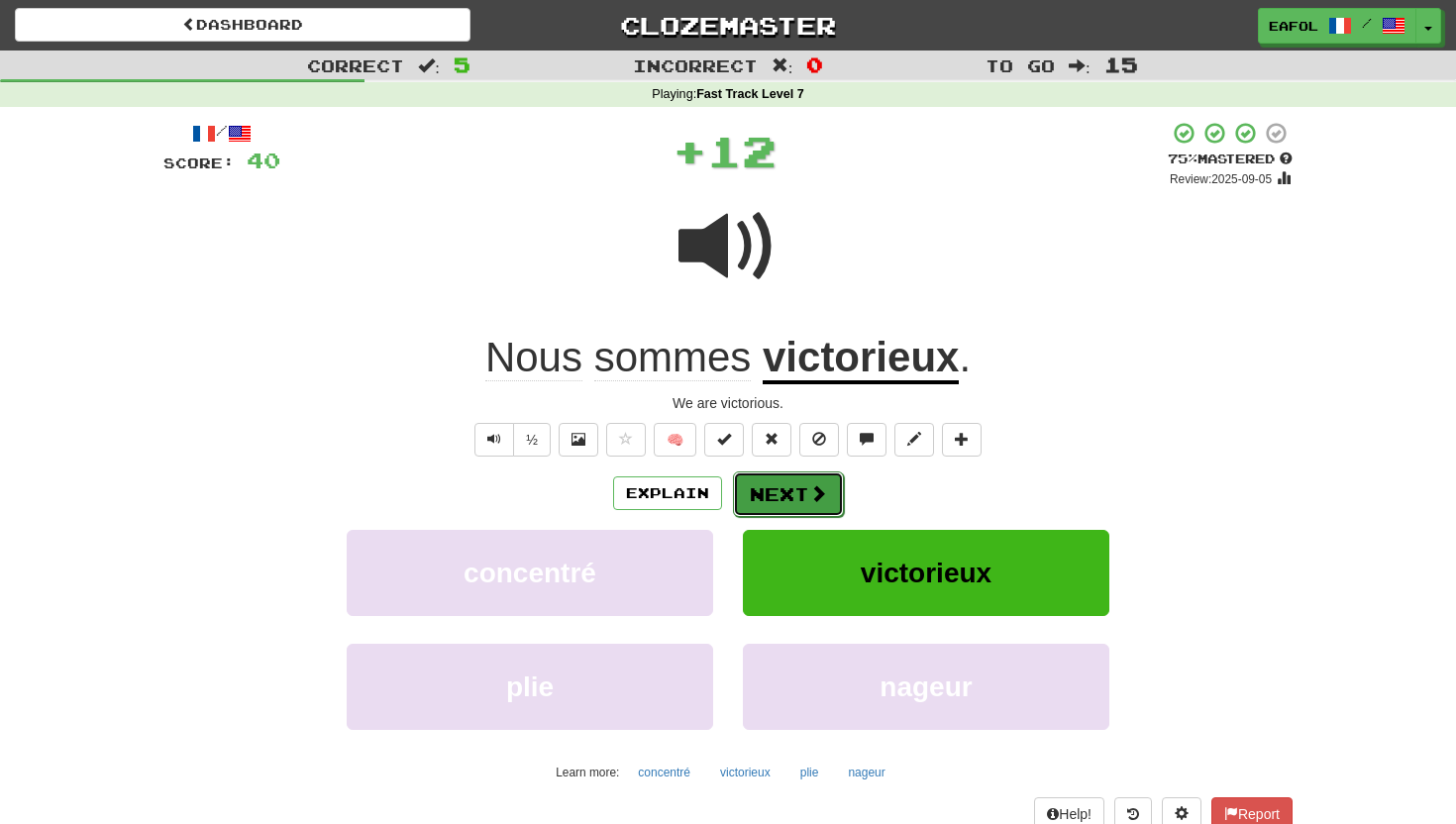 click on "Next" at bounding box center (788, 494) 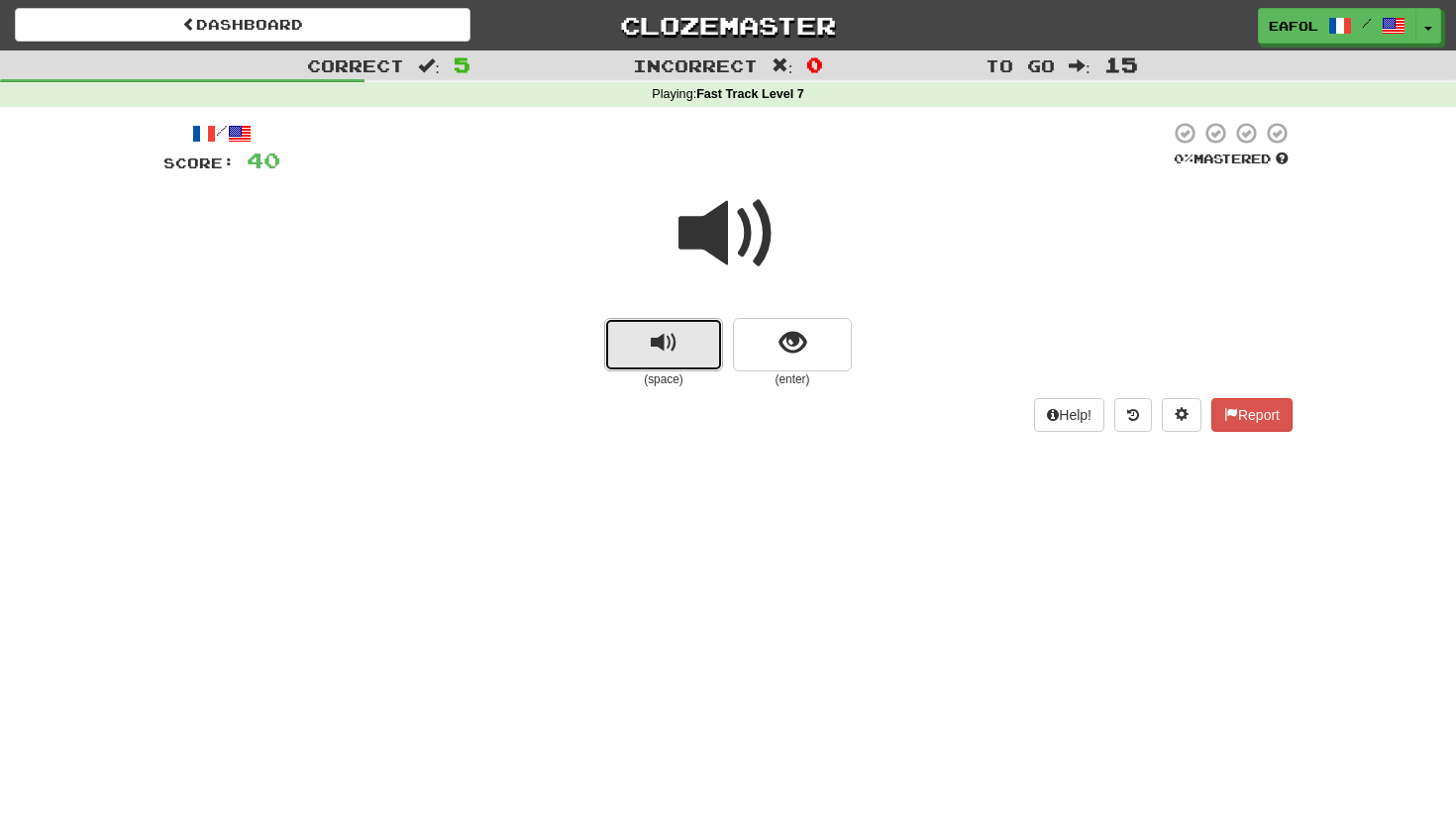 click at bounding box center [664, 345] 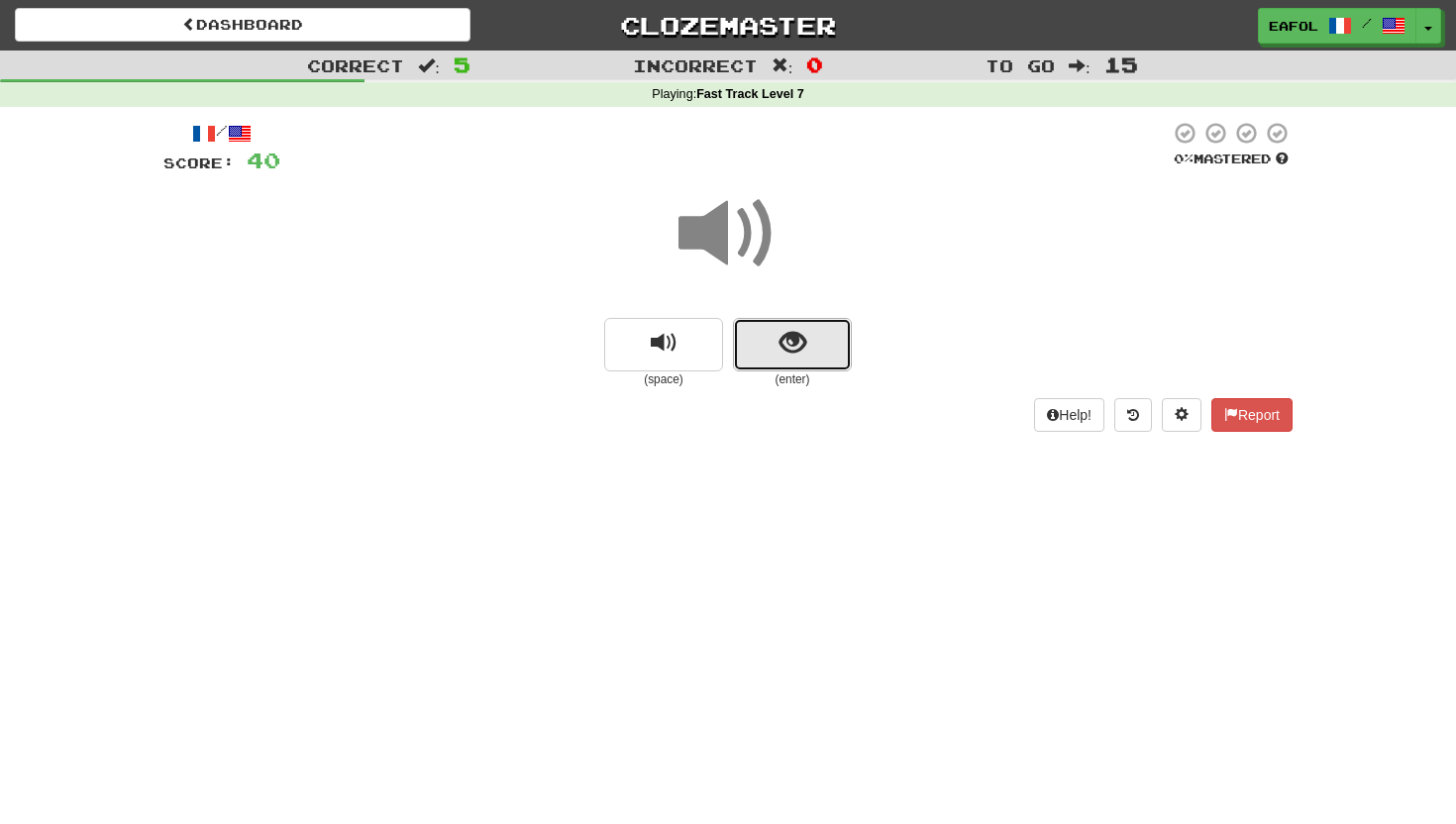 click at bounding box center (792, 345) 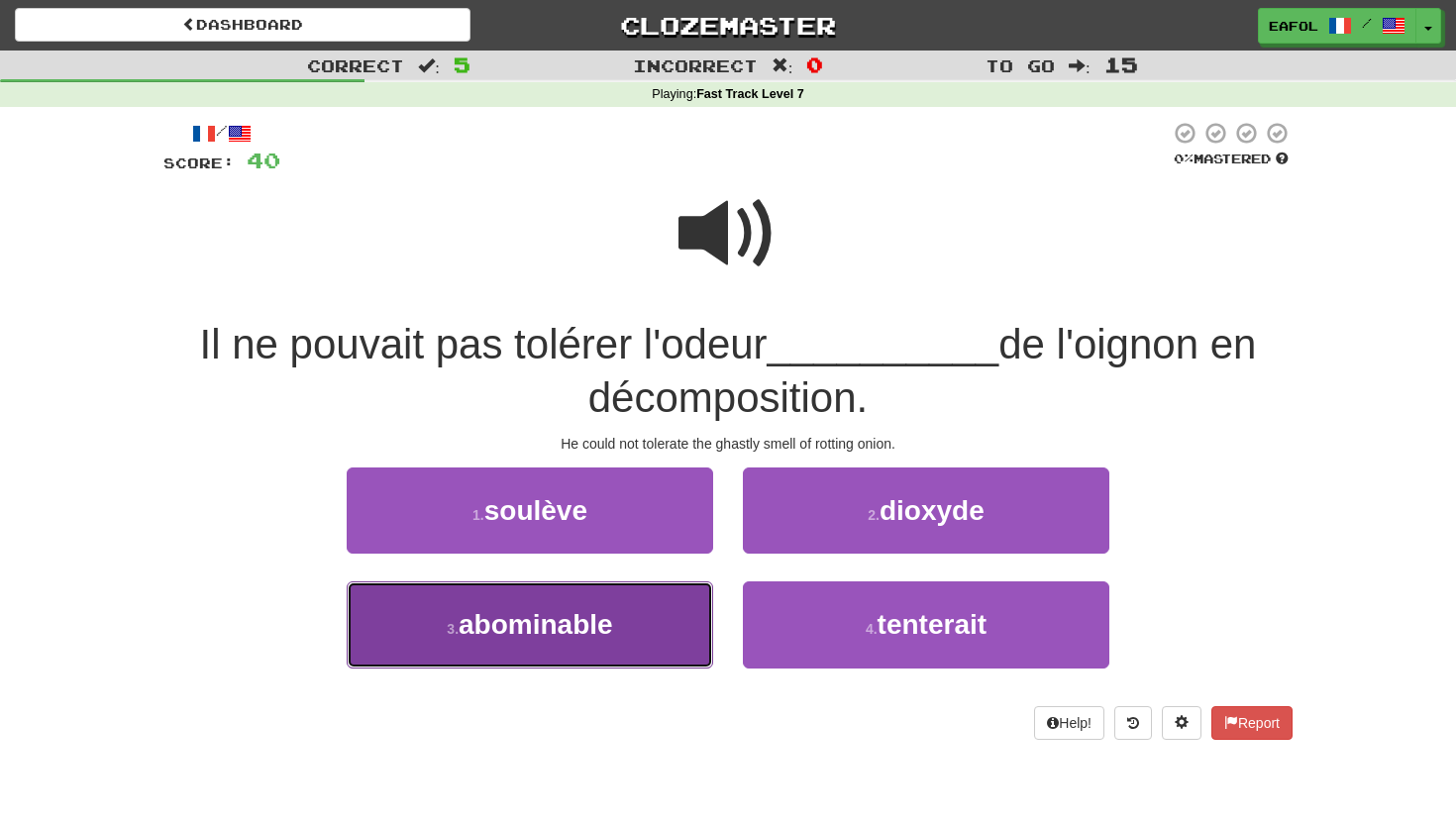 click on "abominable" at bounding box center (536, 624) 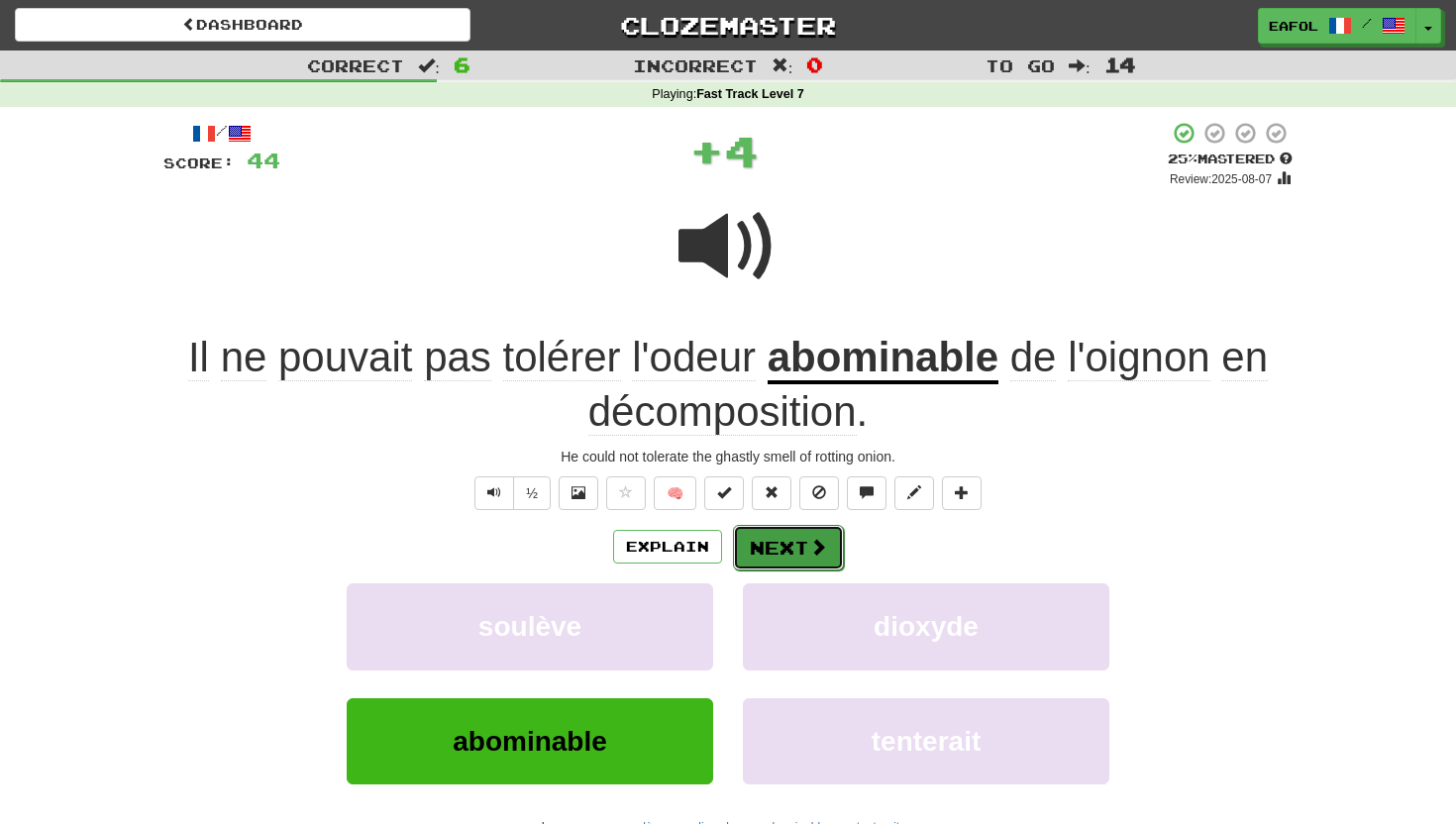 click on "Next" at bounding box center [788, 548] 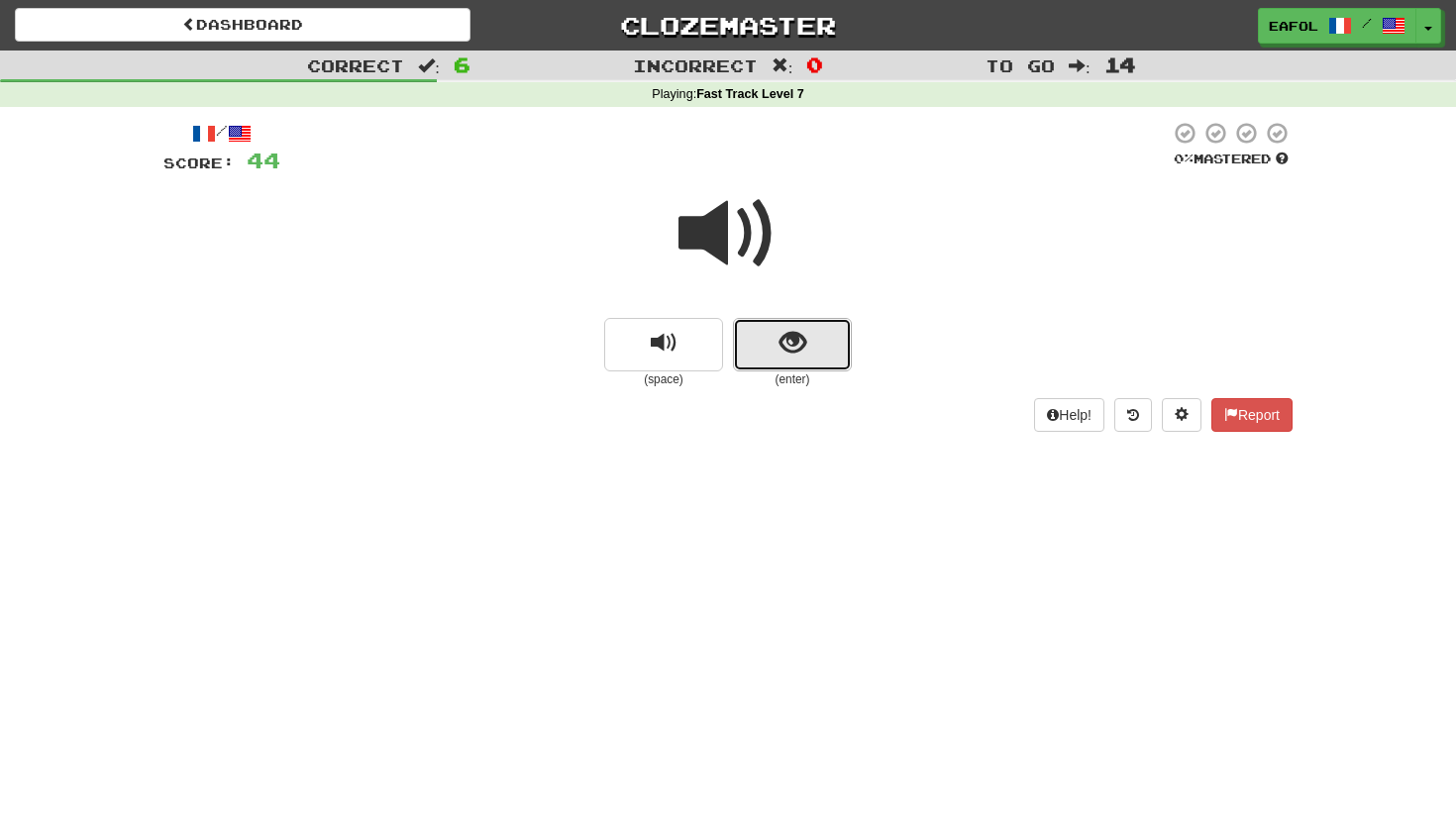 click at bounding box center [792, 343] 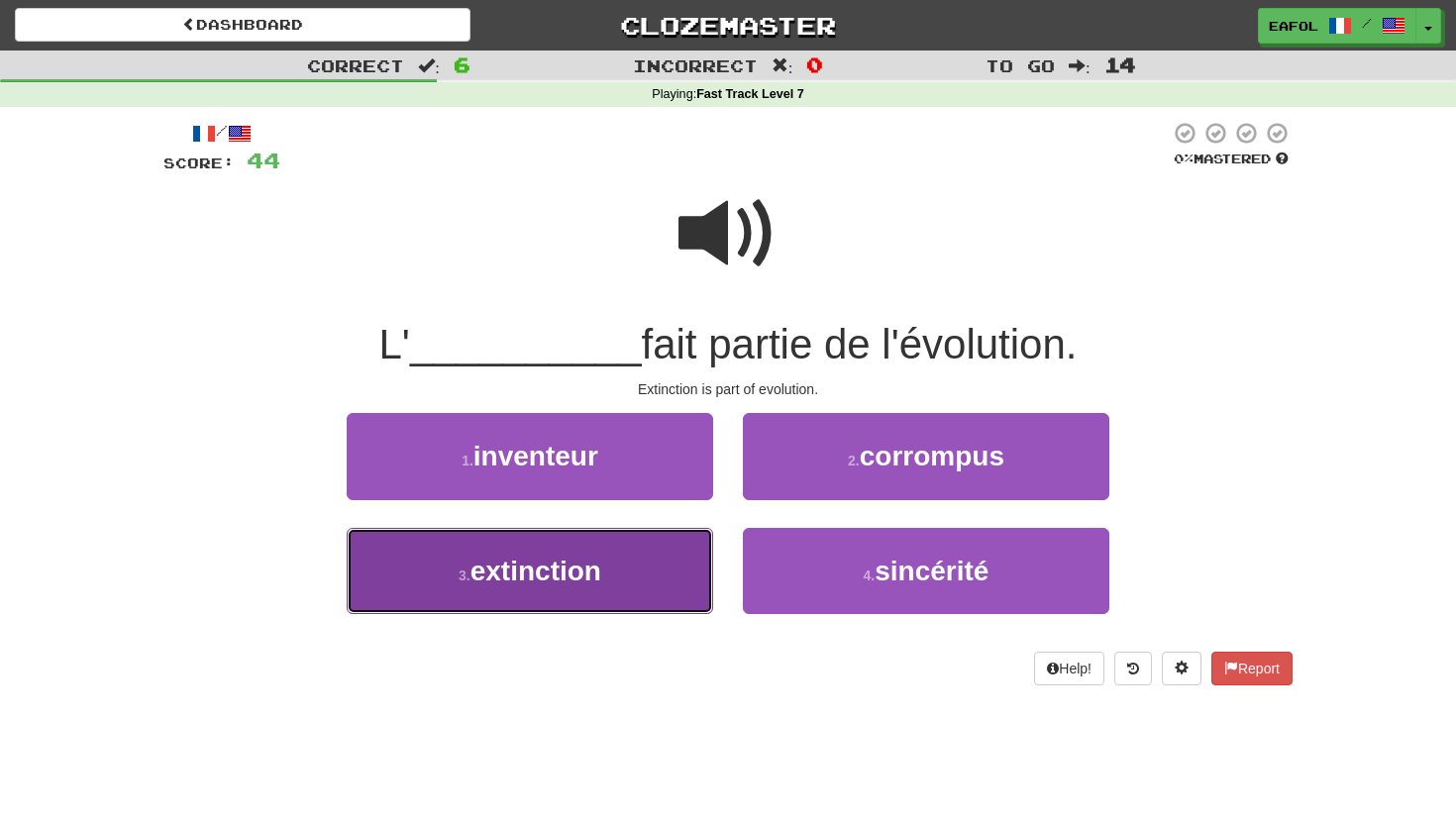 click on "3 .  extinction" at bounding box center [530, 570] 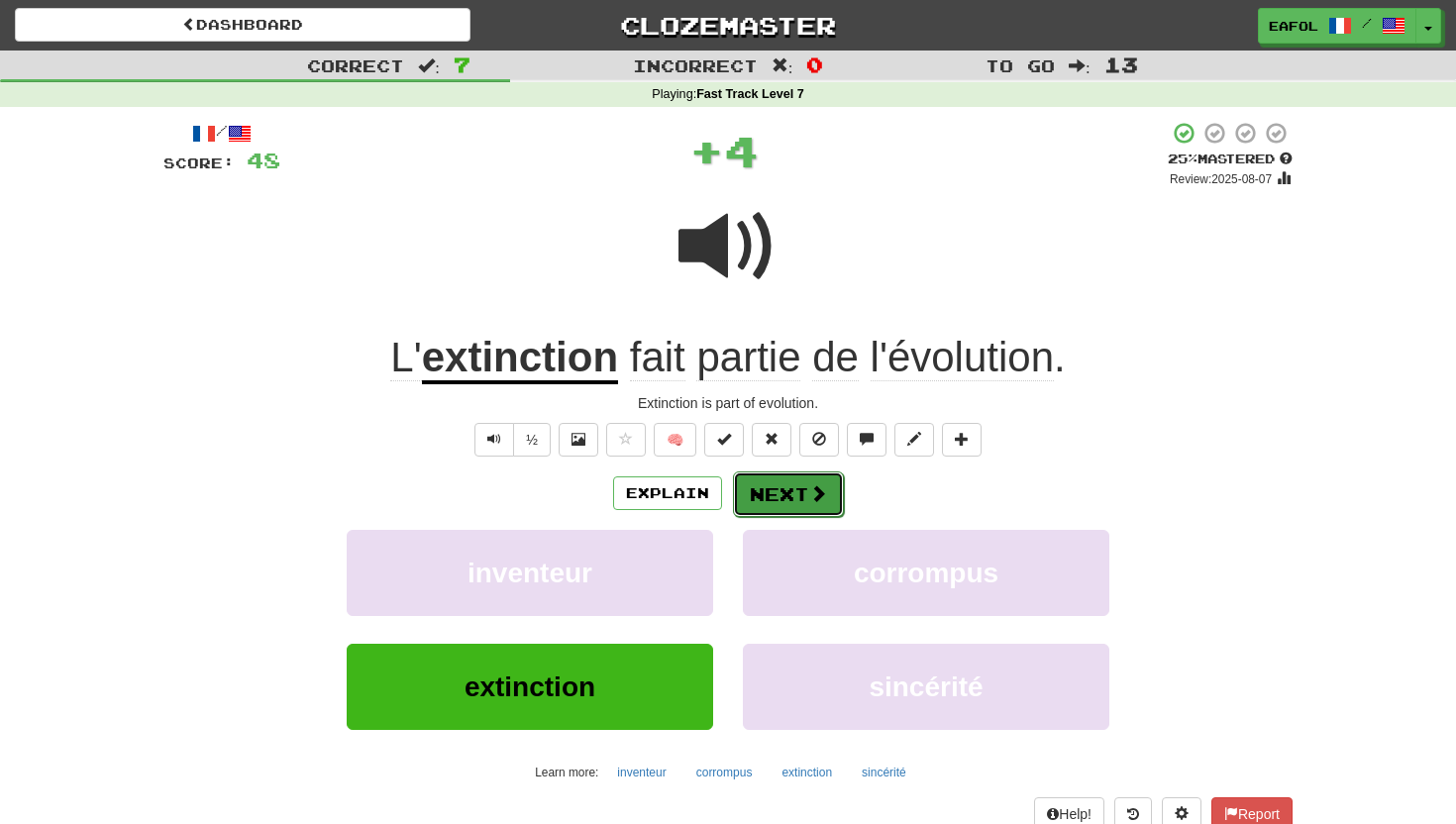 click on "Next" at bounding box center (788, 494) 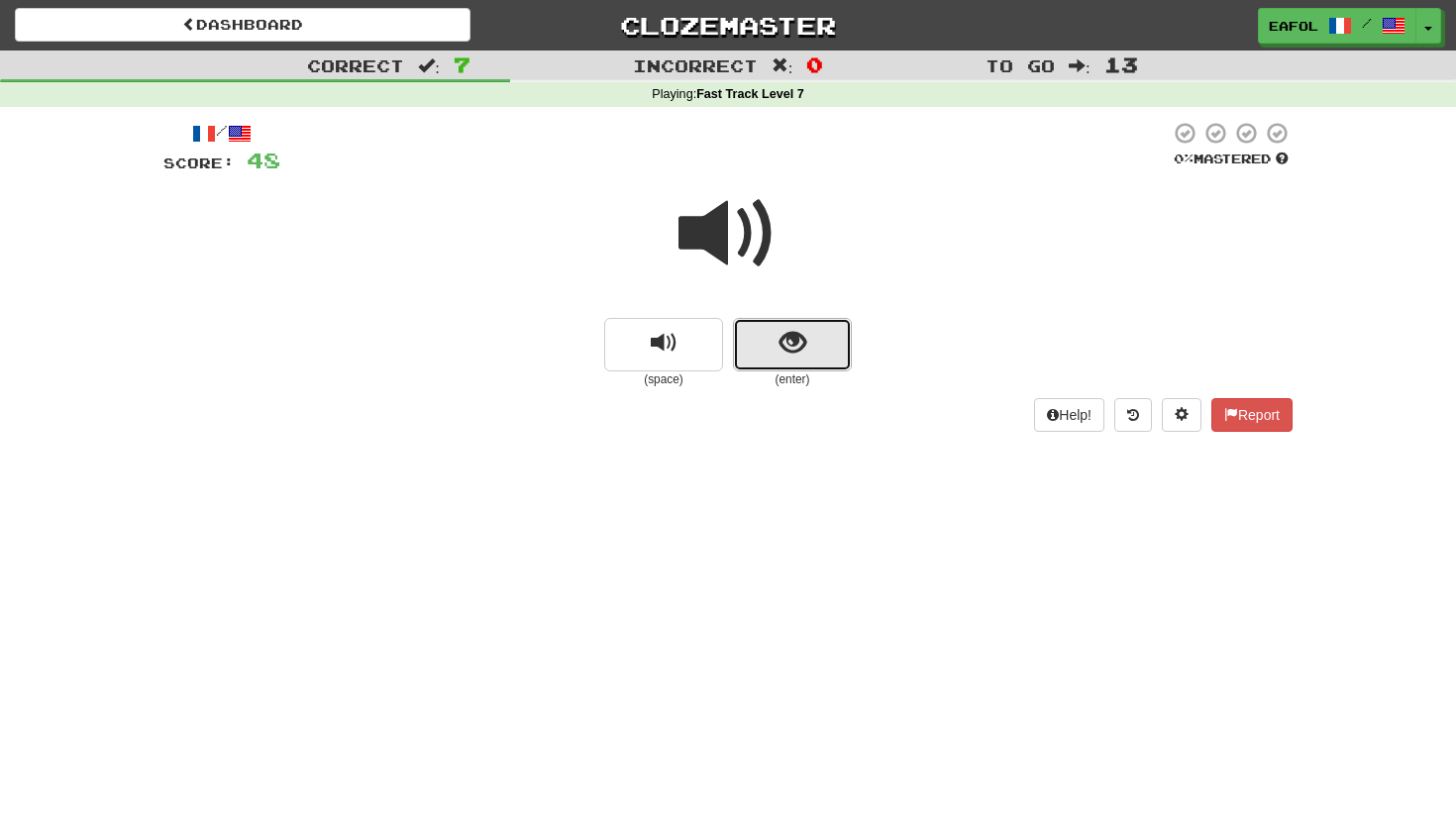 click at bounding box center (792, 343) 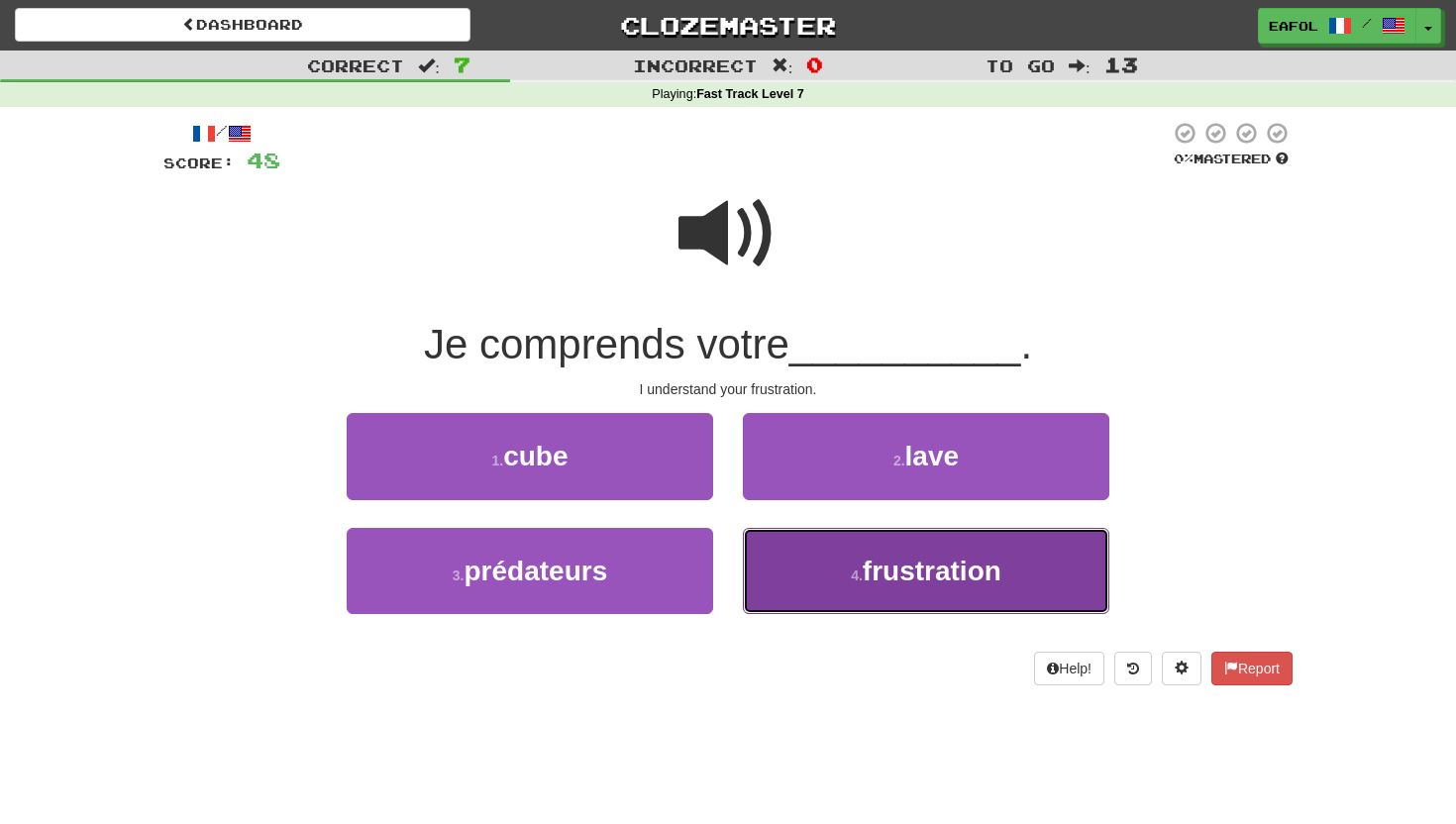click on "4 .  frustration" at bounding box center [926, 570] 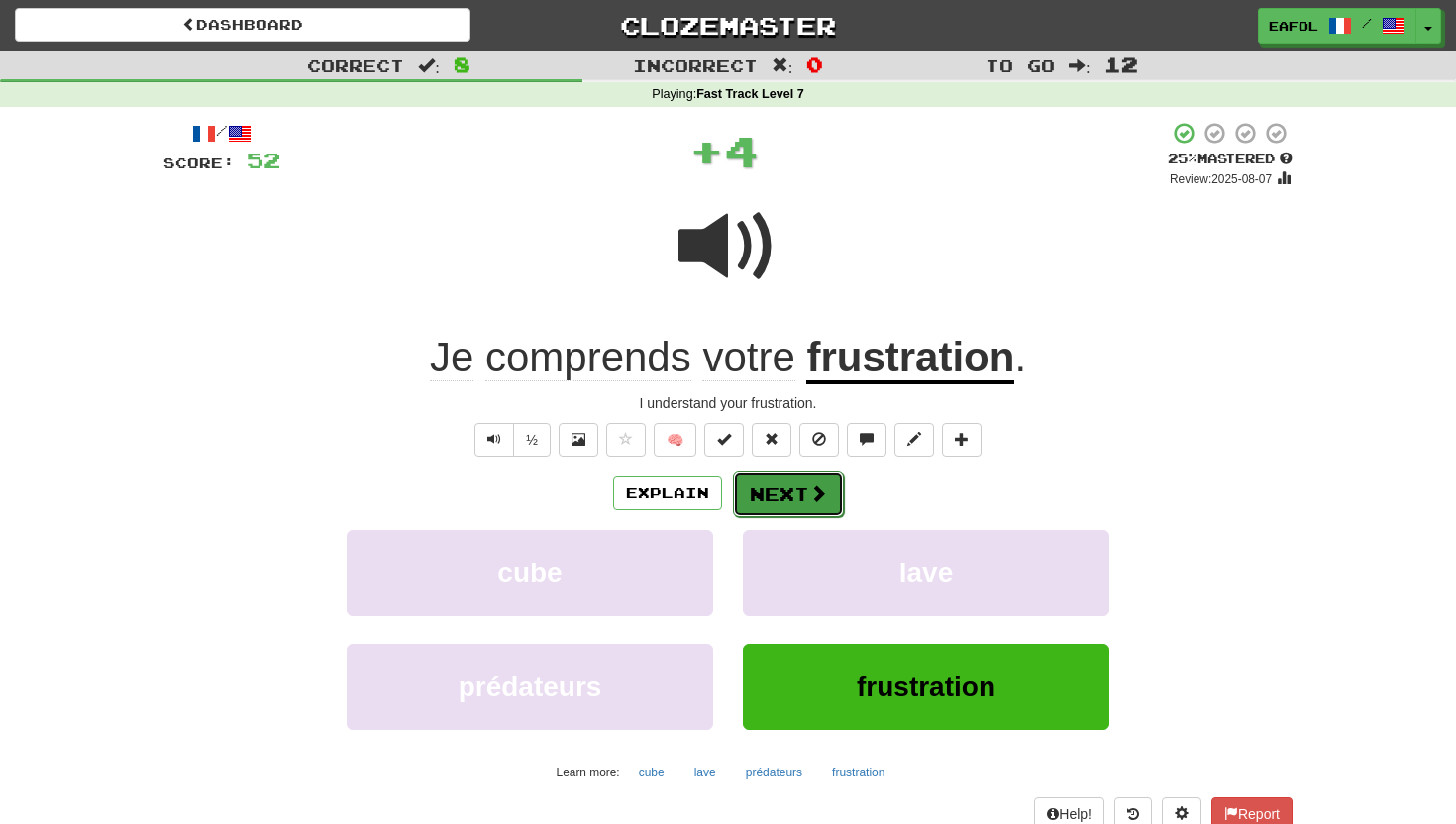 click on "Next" at bounding box center (788, 494) 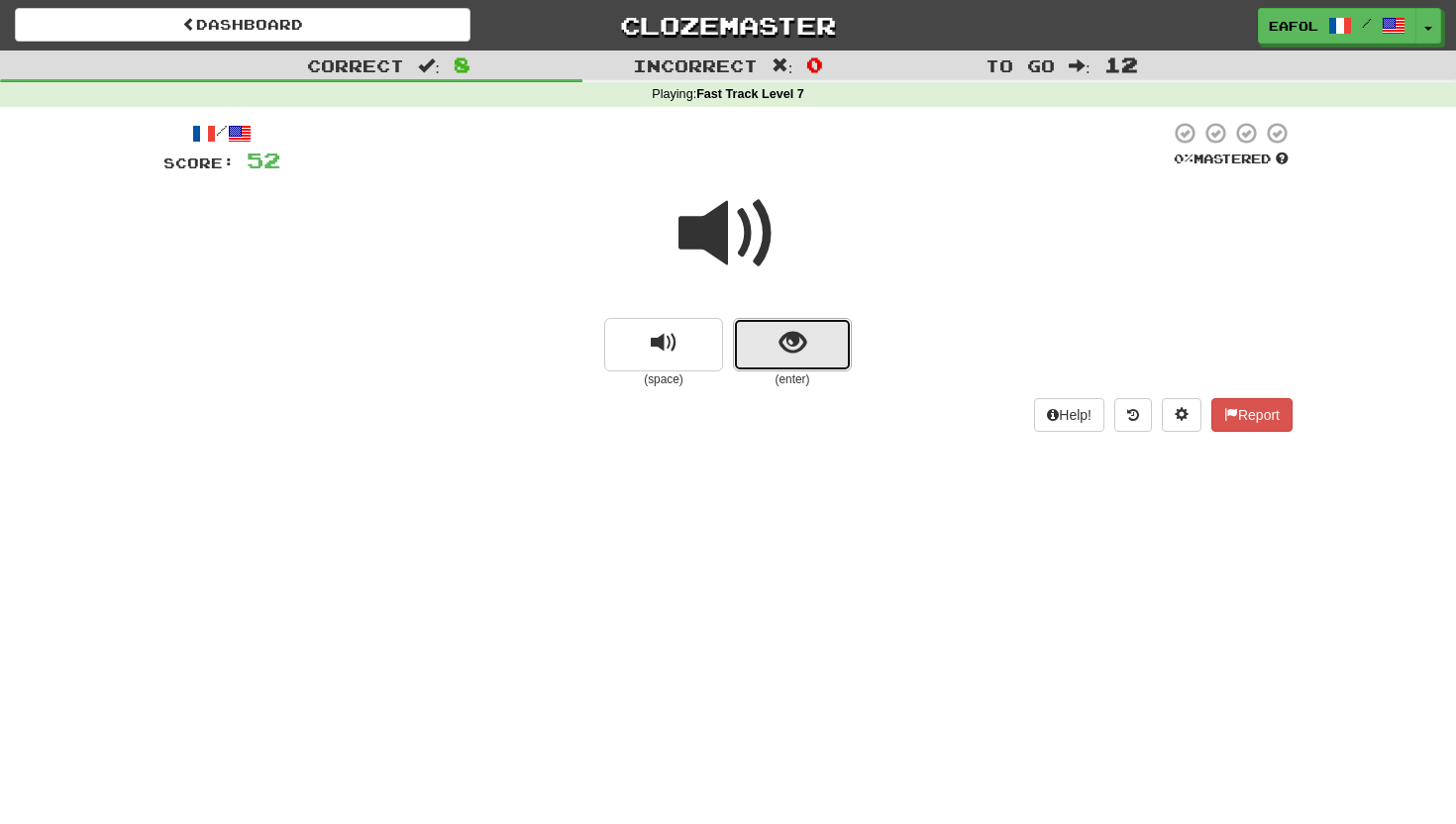 click at bounding box center (792, 345) 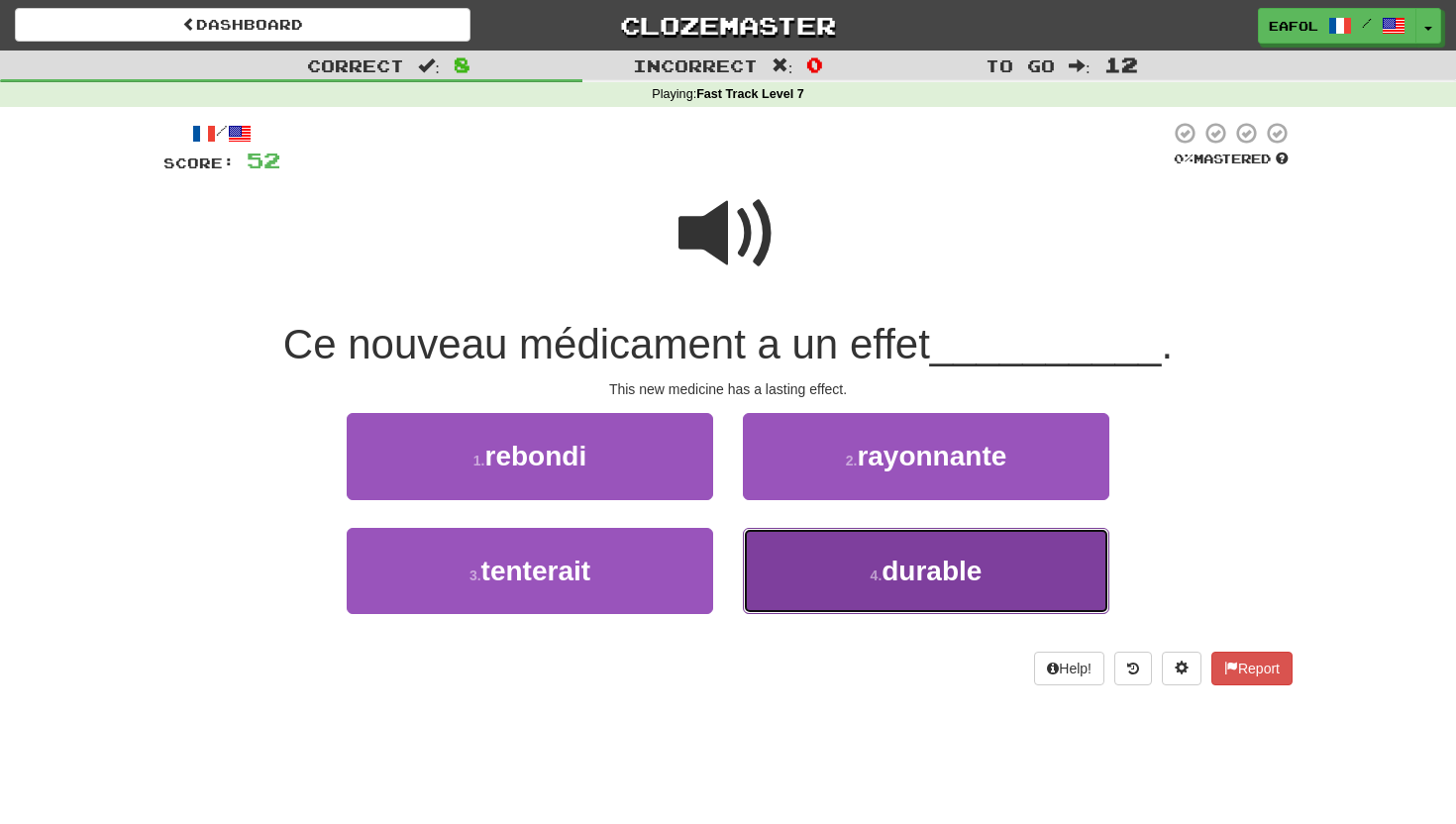 click on "4 .  durable" at bounding box center [926, 570] 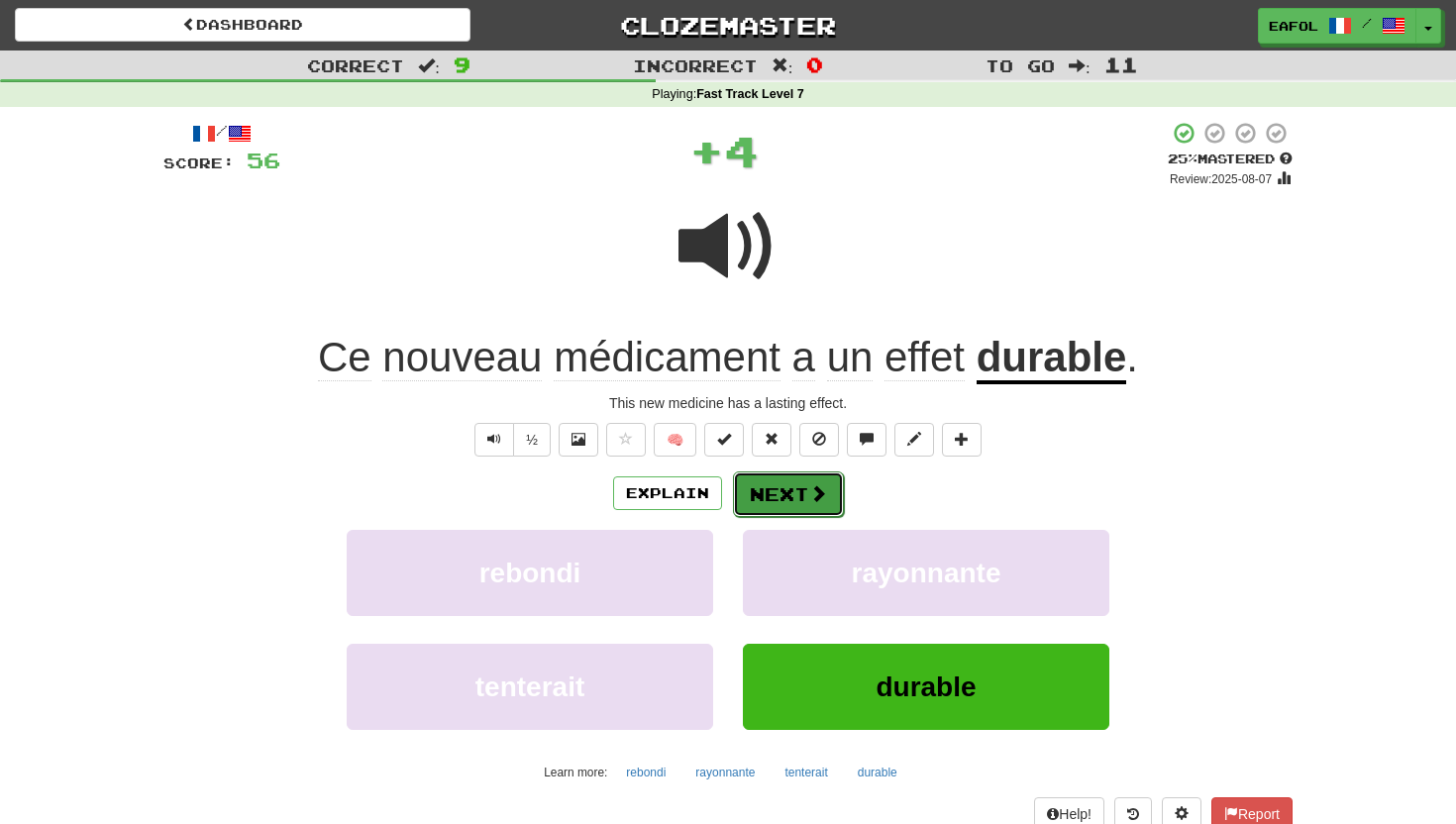 click on "Next" at bounding box center [788, 494] 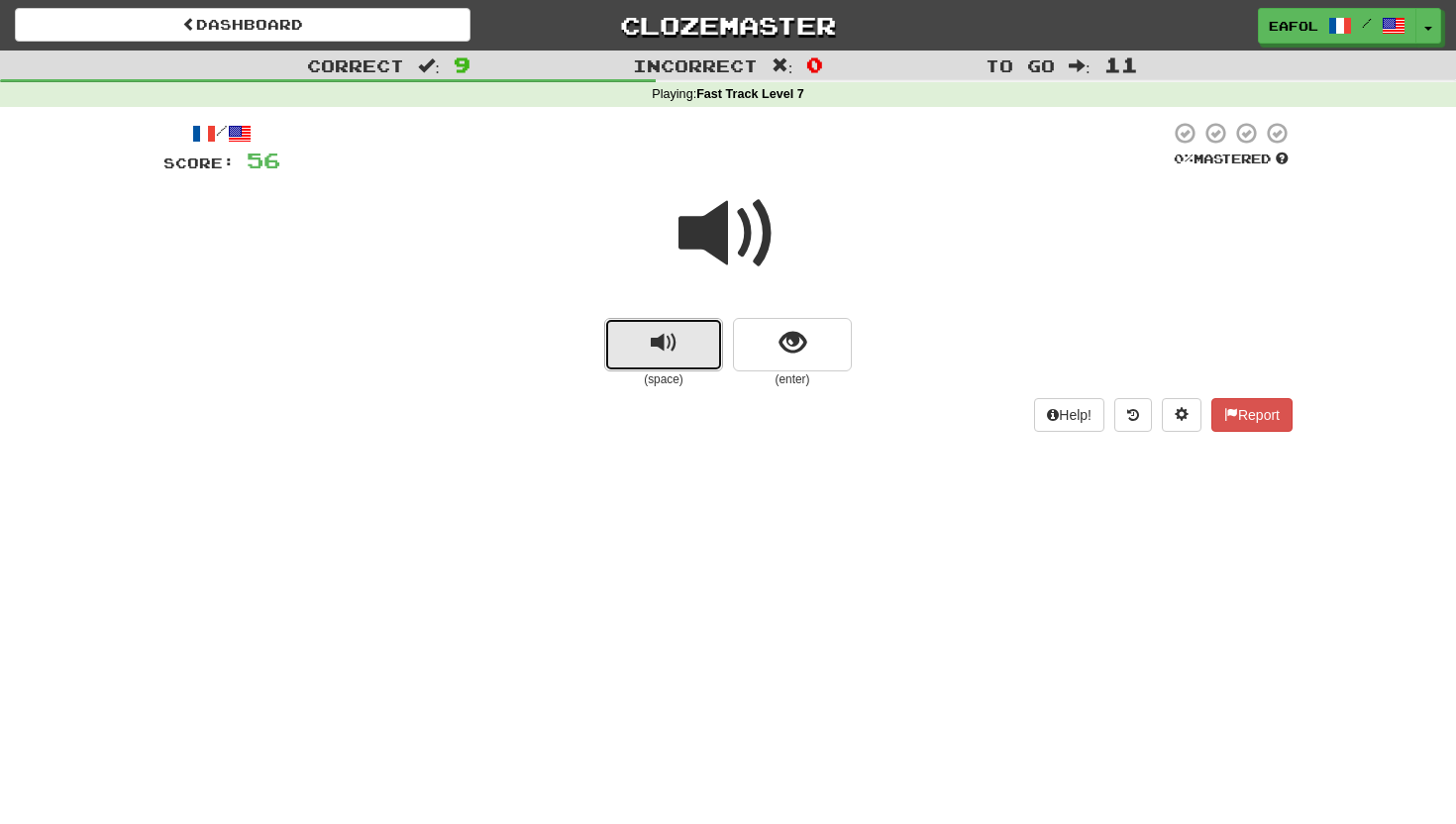 click at bounding box center (664, 345) 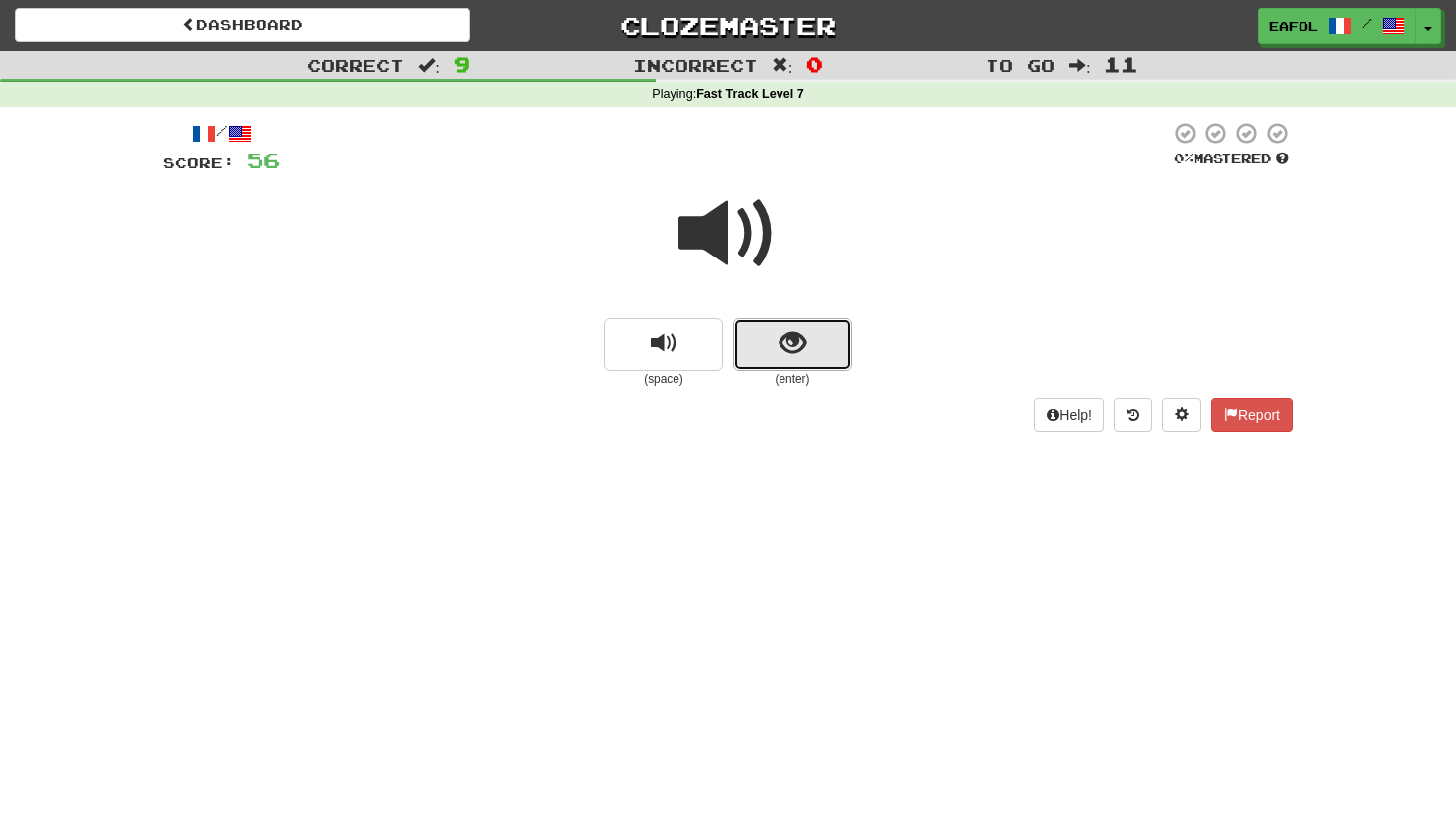 click at bounding box center (792, 343) 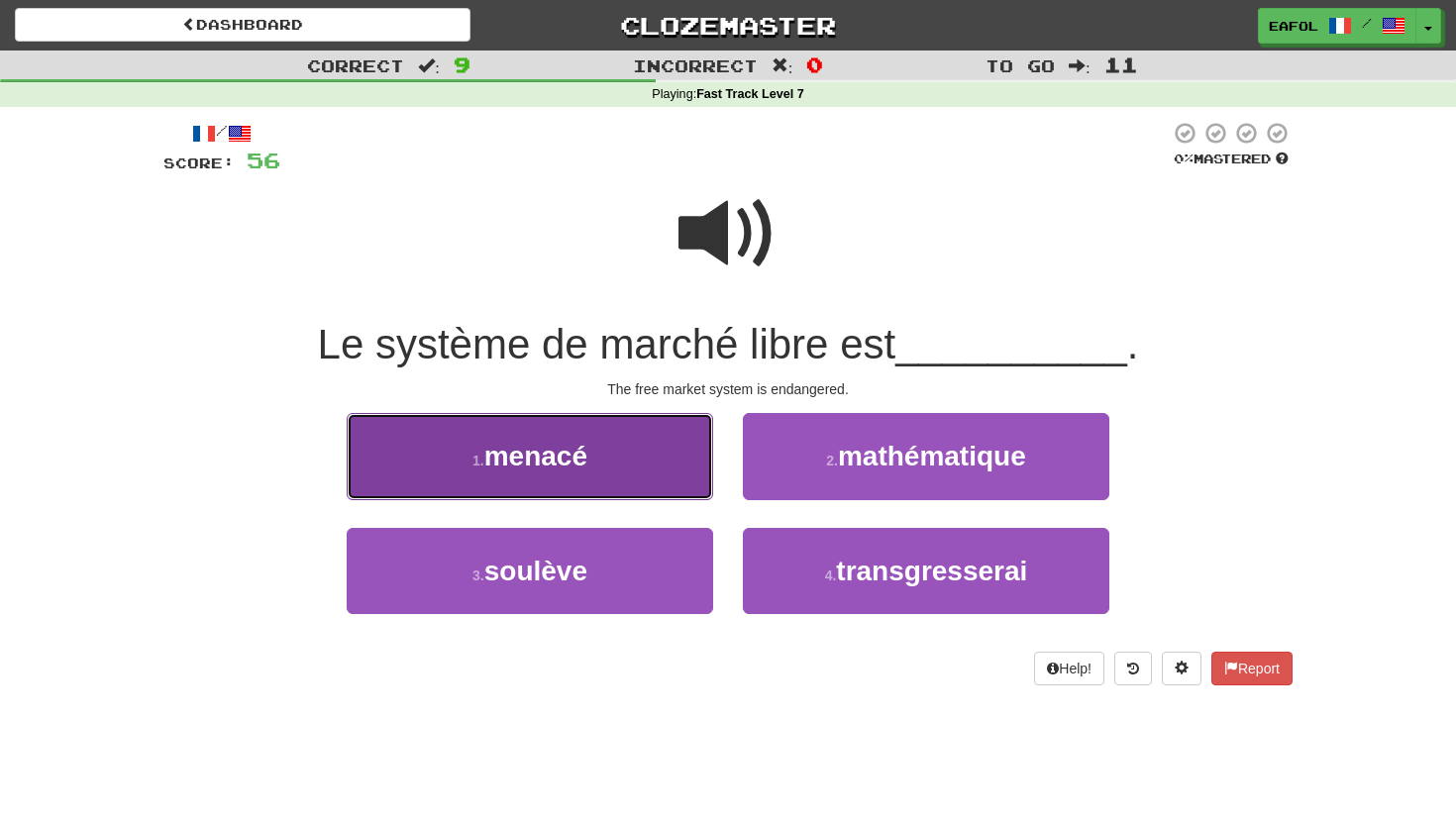 click on "1 .  menacé" at bounding box center [530, 456] 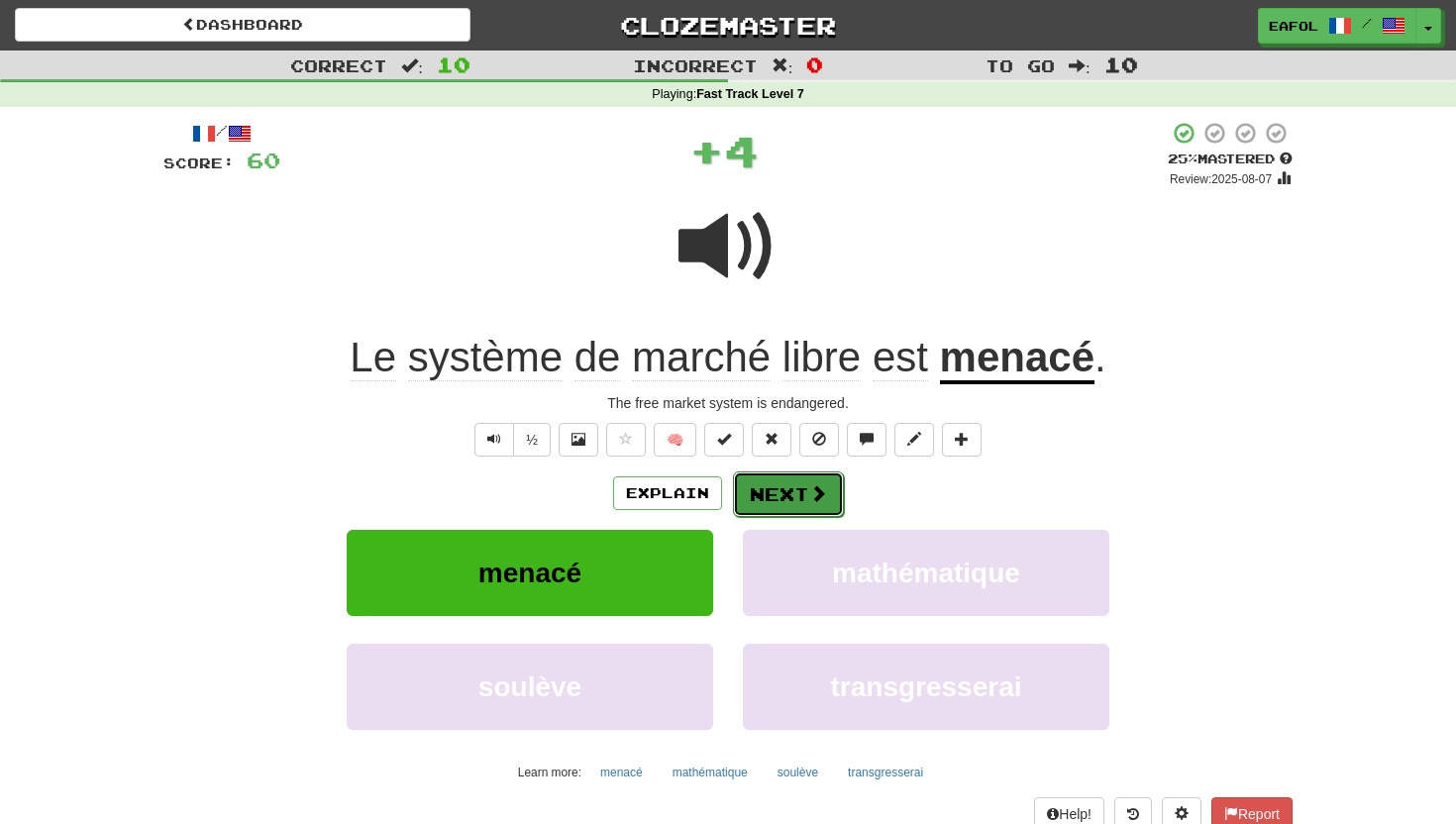 click on "Next" at bounding box center [788, 494] 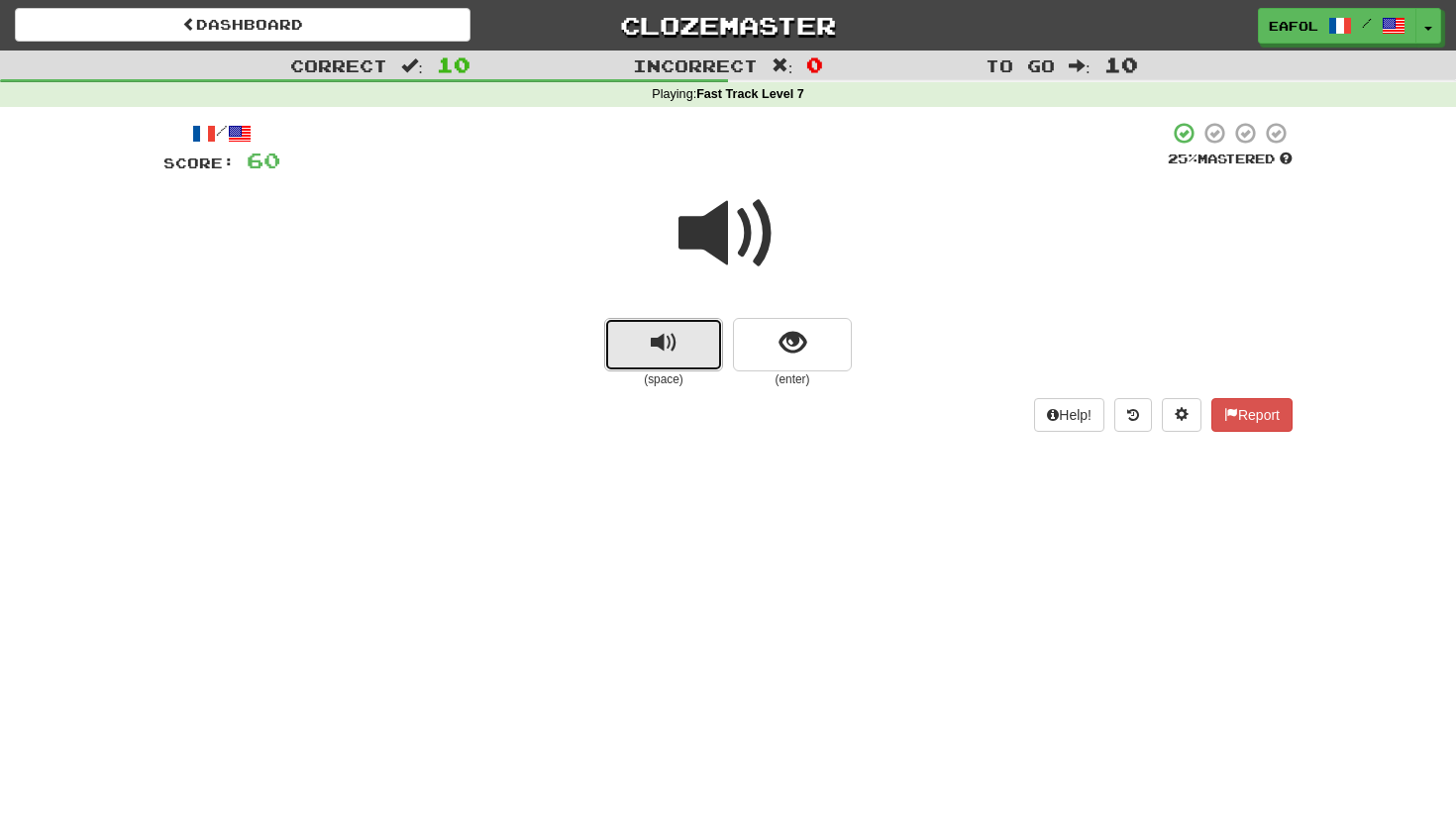 click at bounding box center [664, 343] 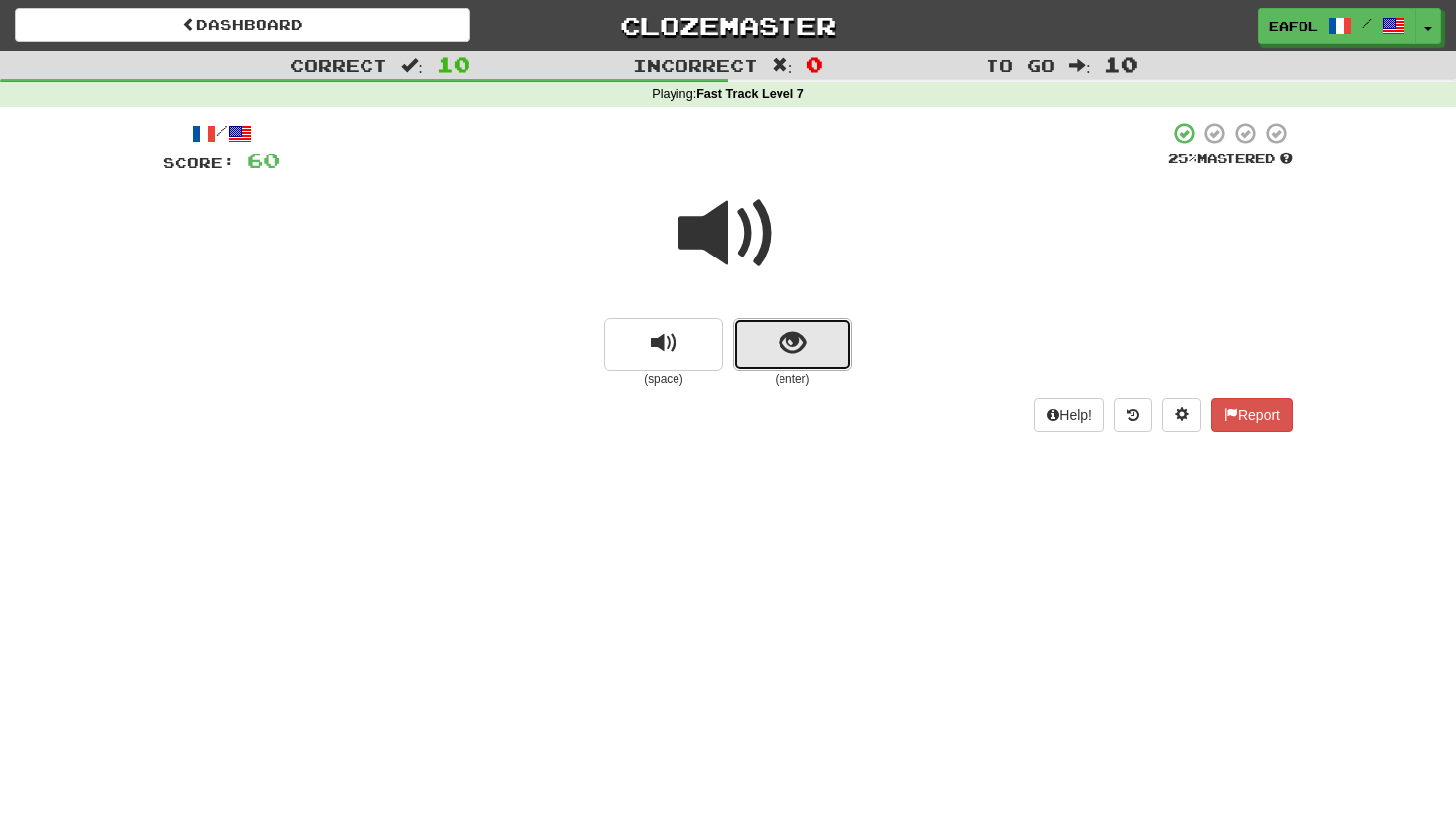 click at bounding box center [792, 345] 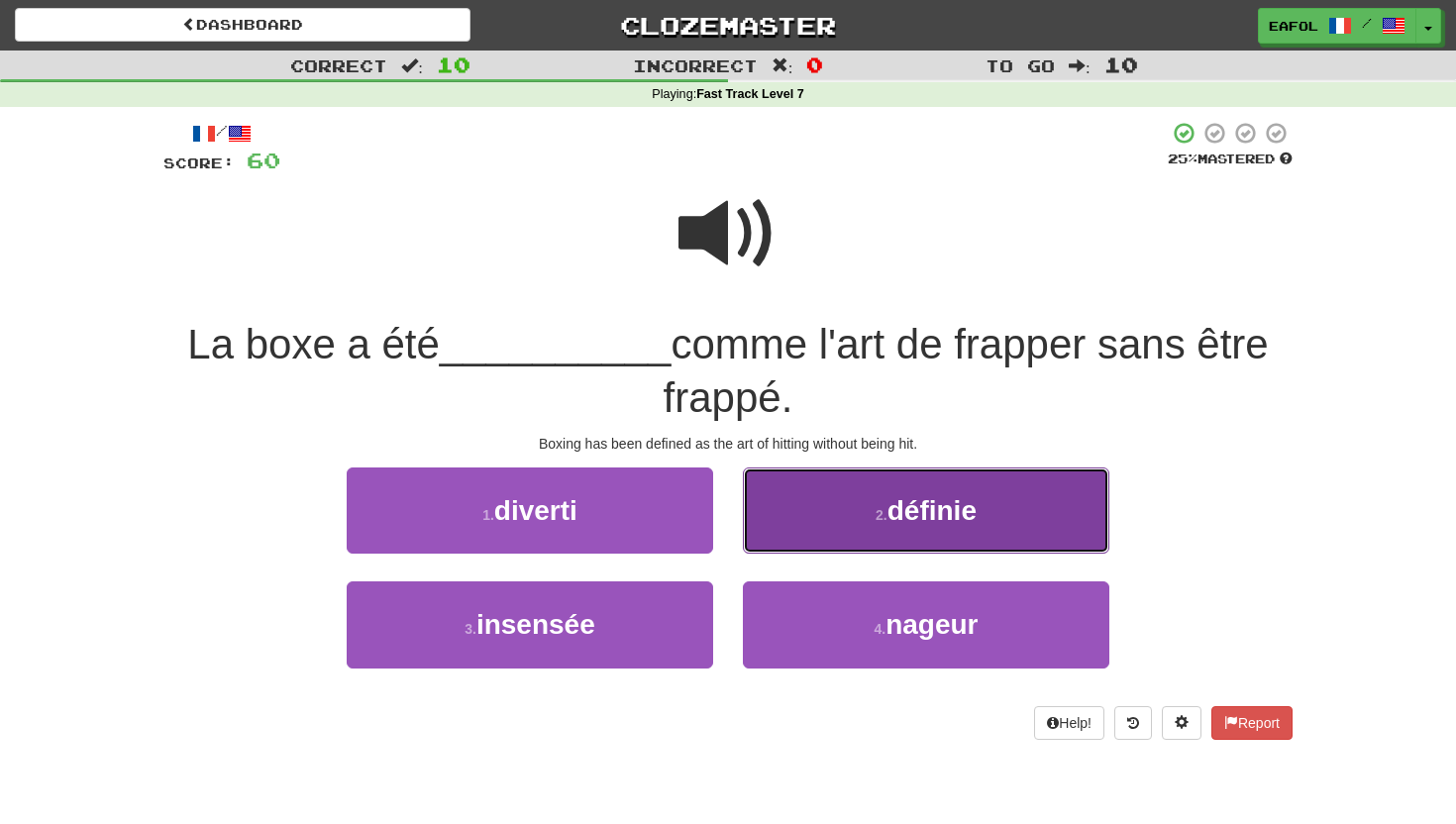 click on "2 .  définie" at bounding box center (926, 510) 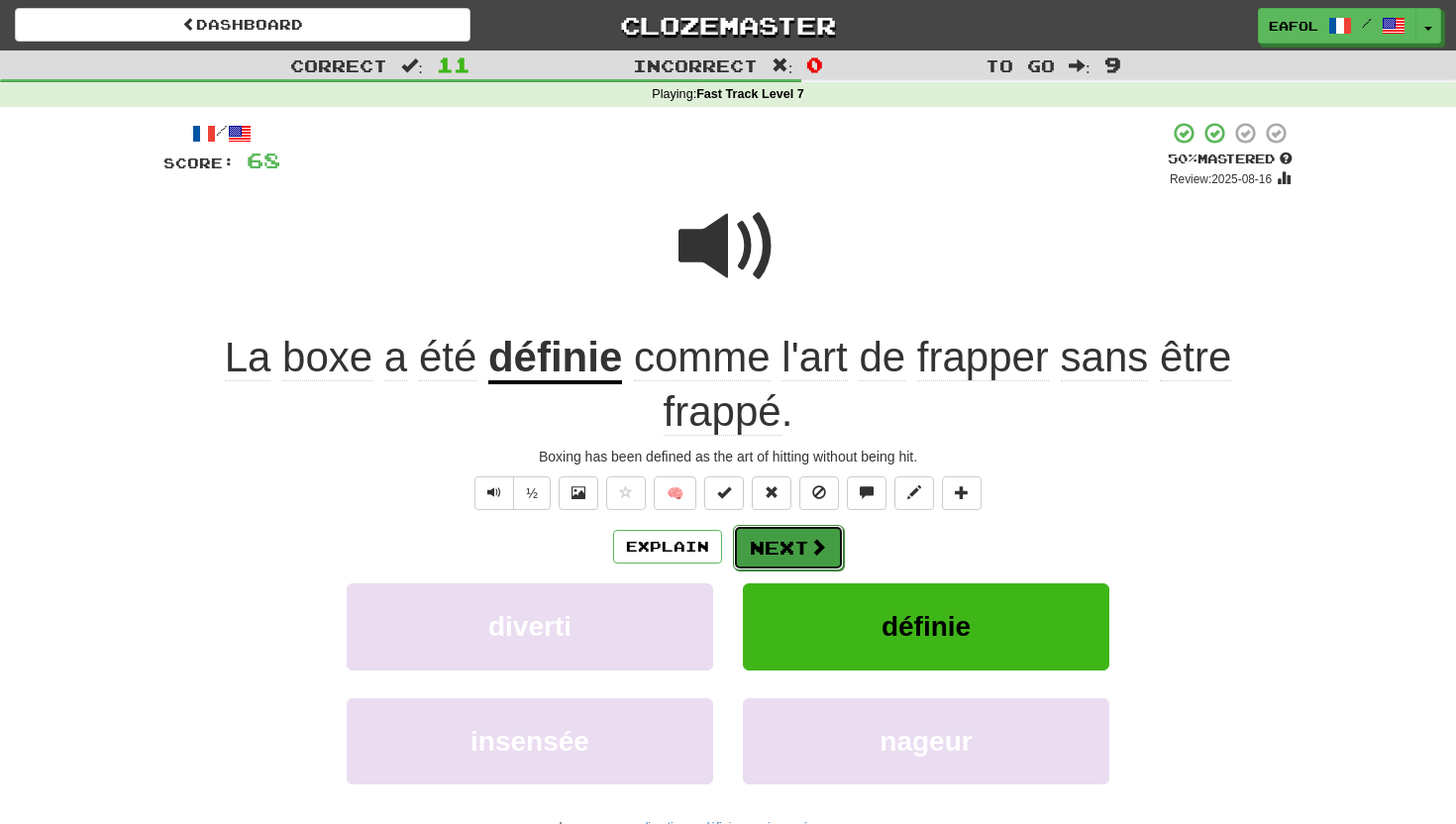 click on "Next" at bounding box center (788, 548) 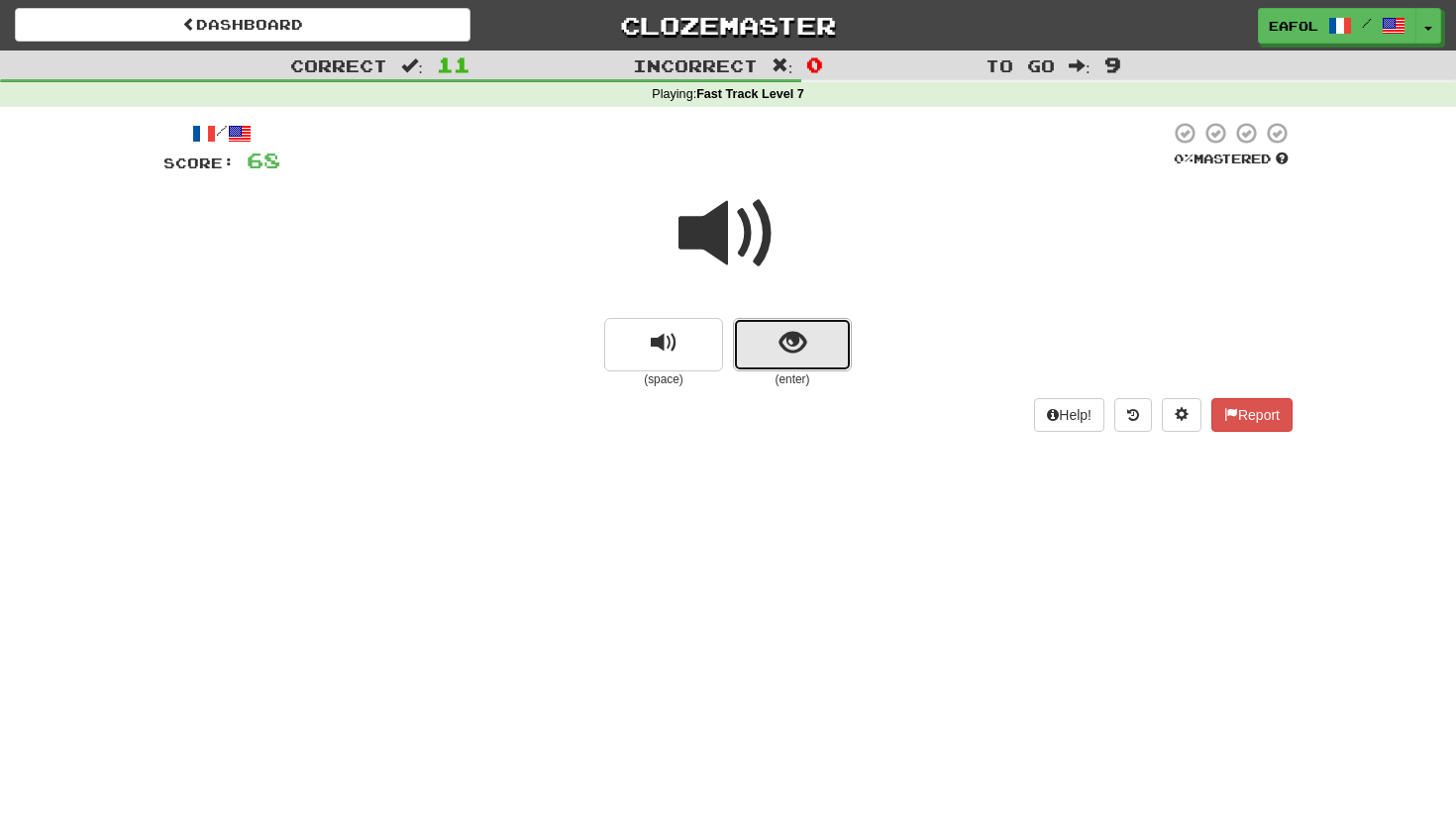 click at bounding box center (792, 345) 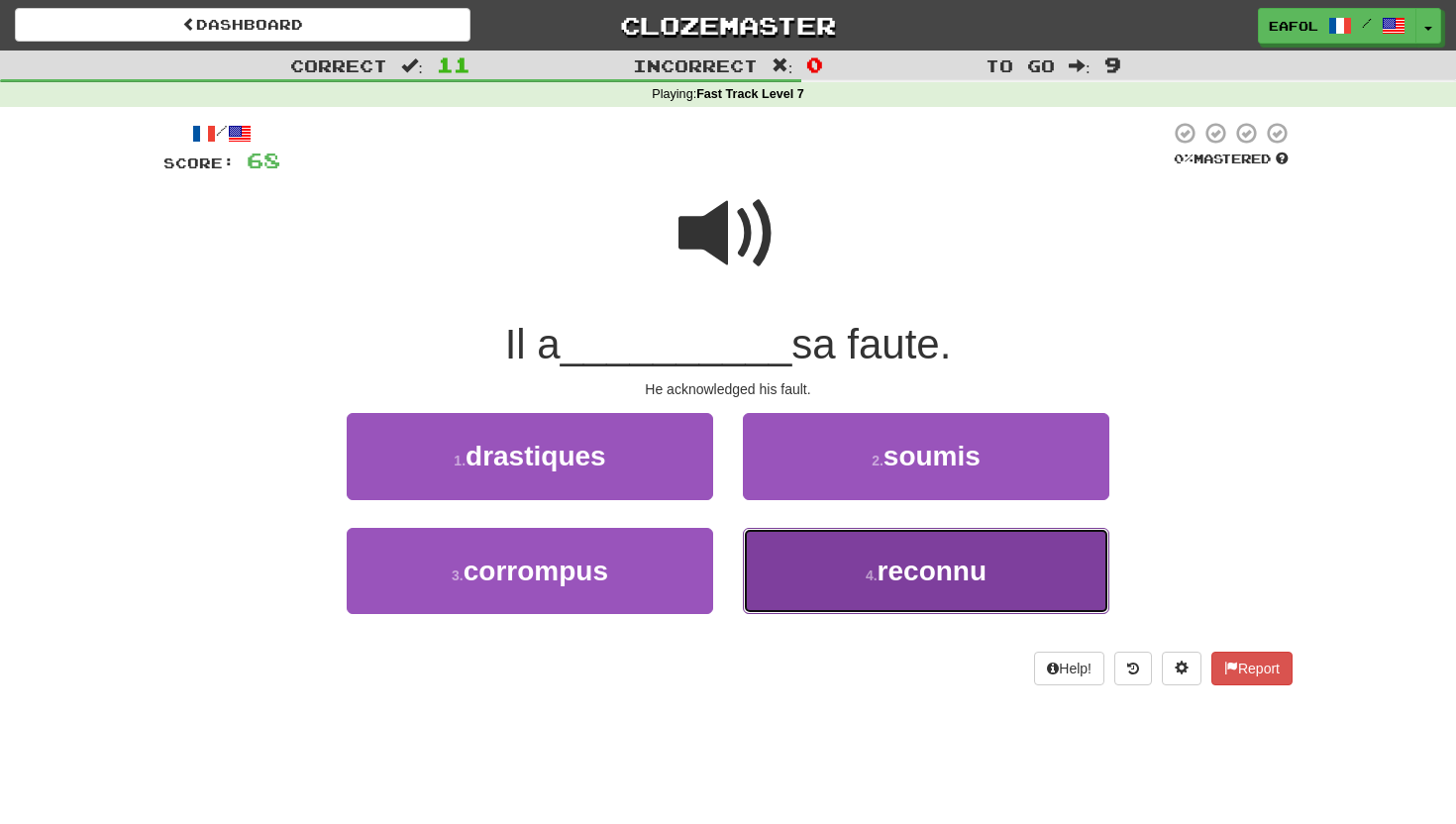 click on "4 .  reconnu" at bounding box center [926, 570] 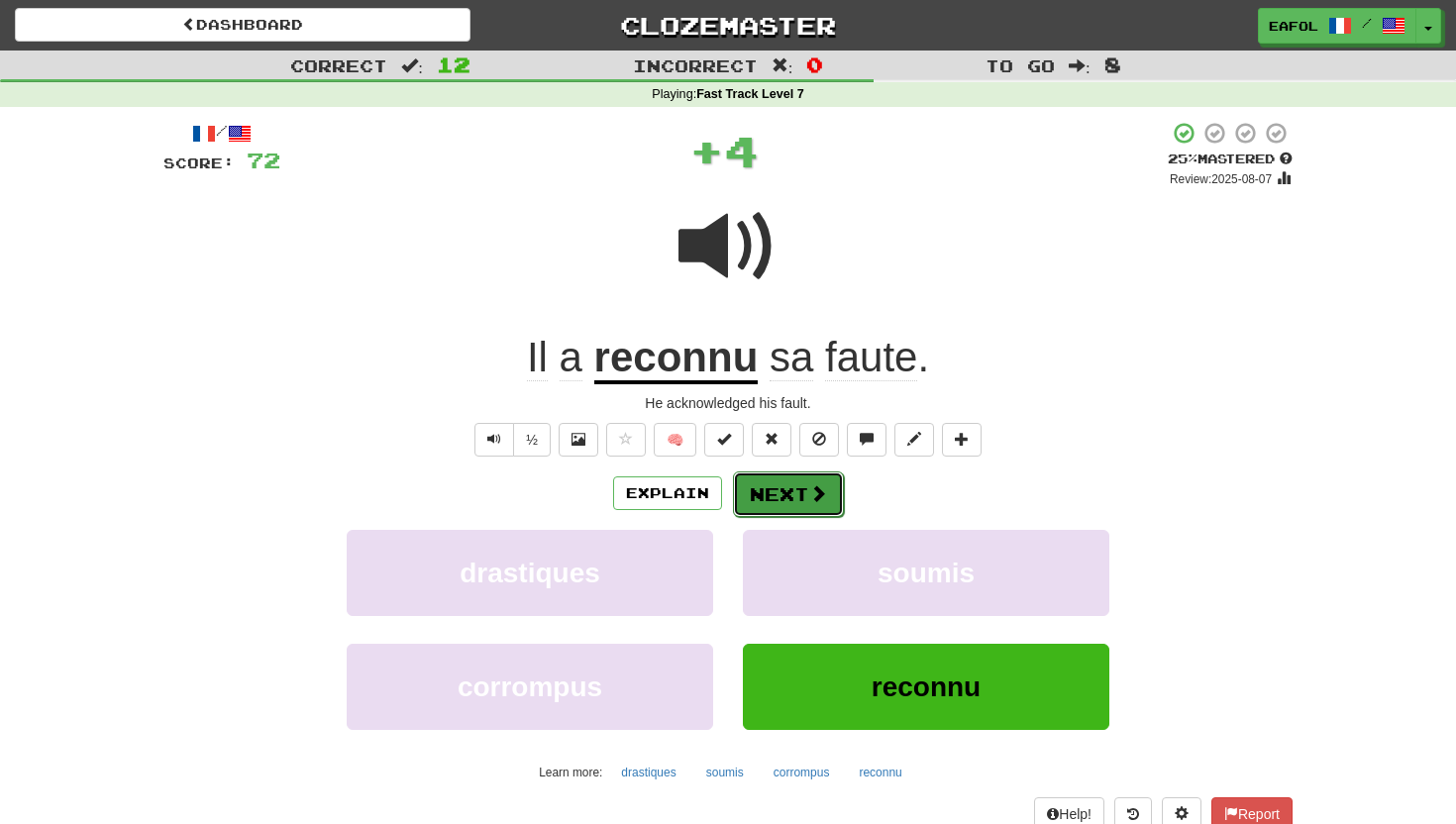 click on "Next" at bounding box center (788, 494) 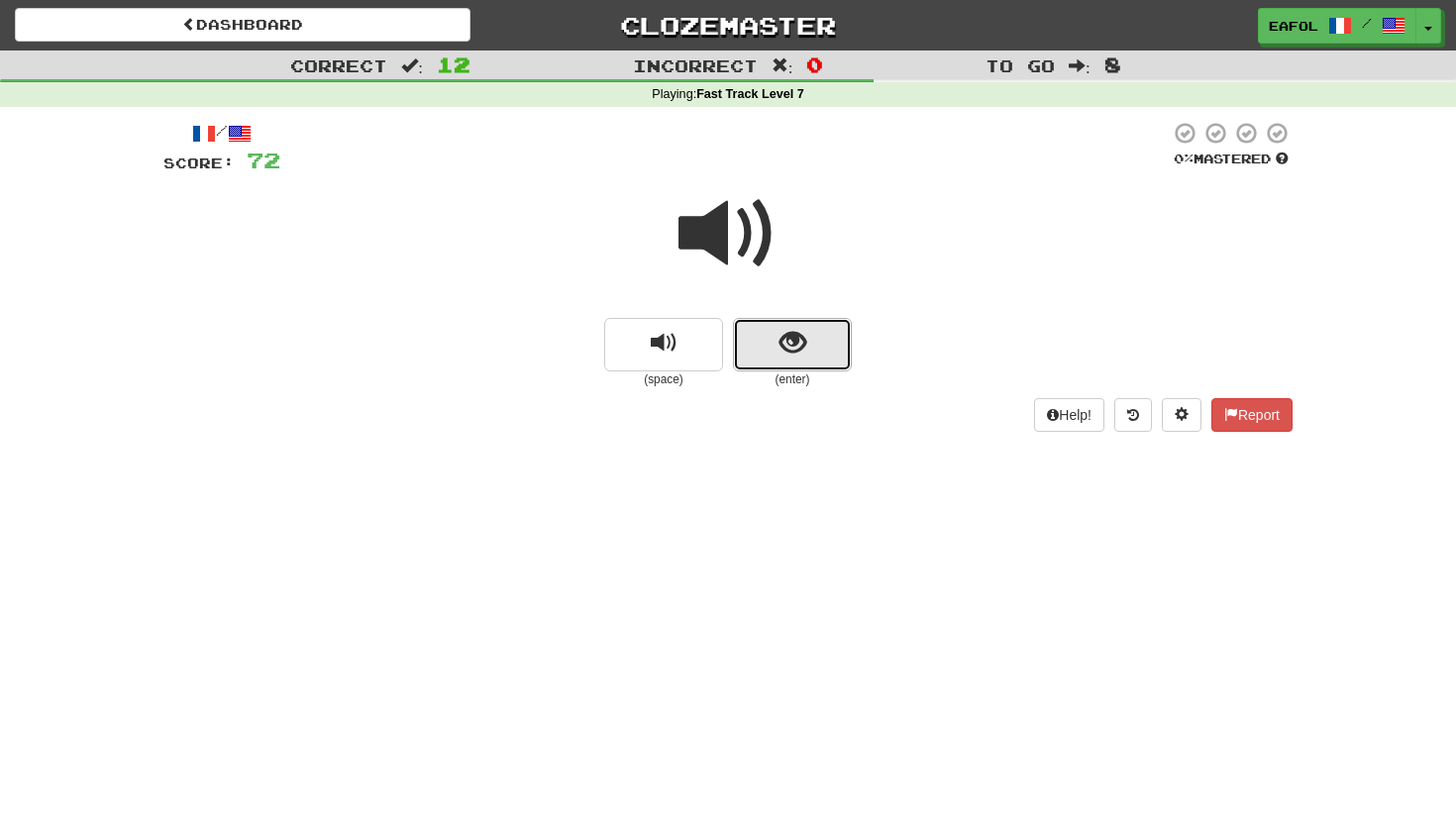 click at bounding box center (792, 345) 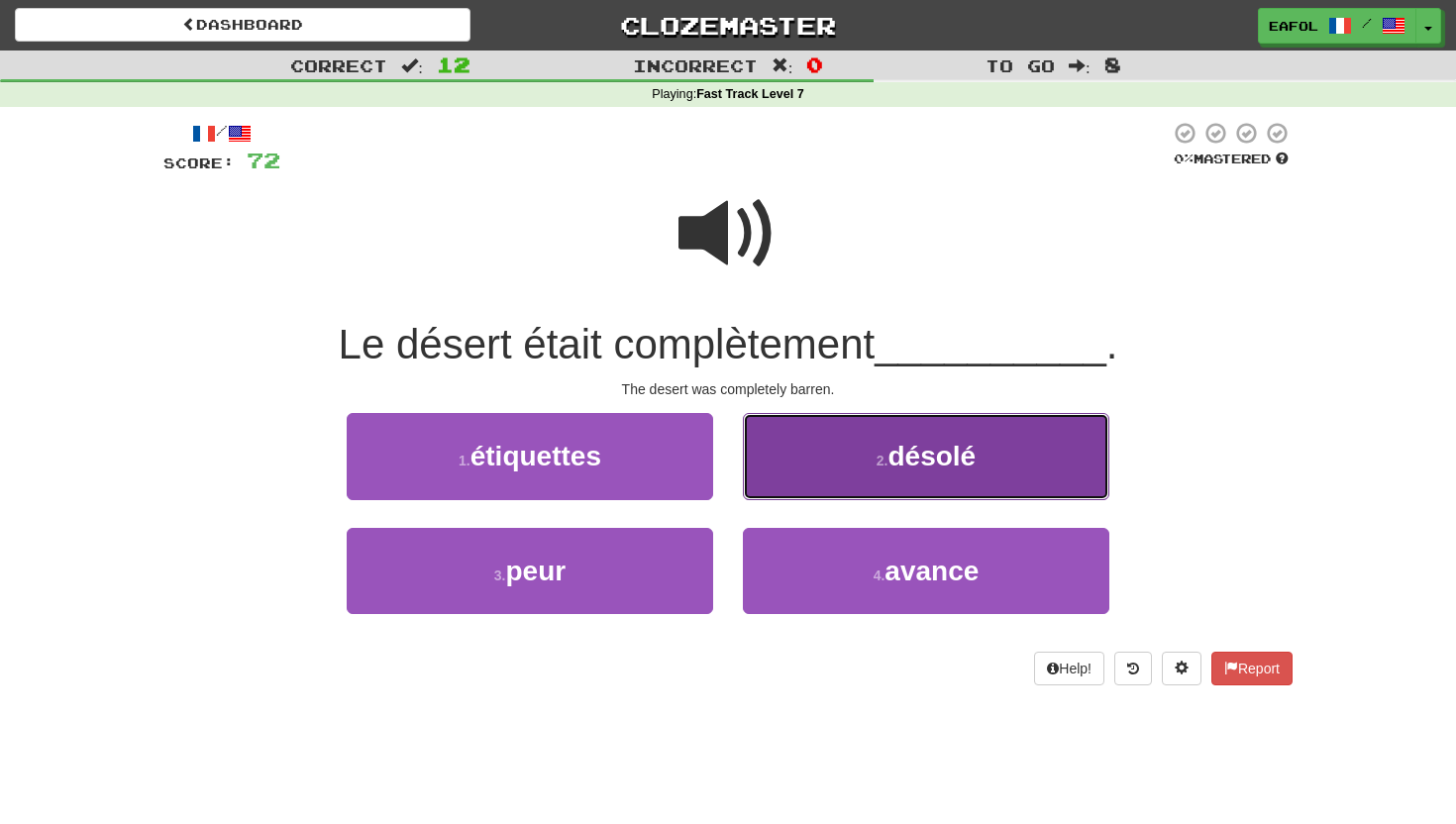 click on "2 .  désolé" at bounding box center (926, 456) 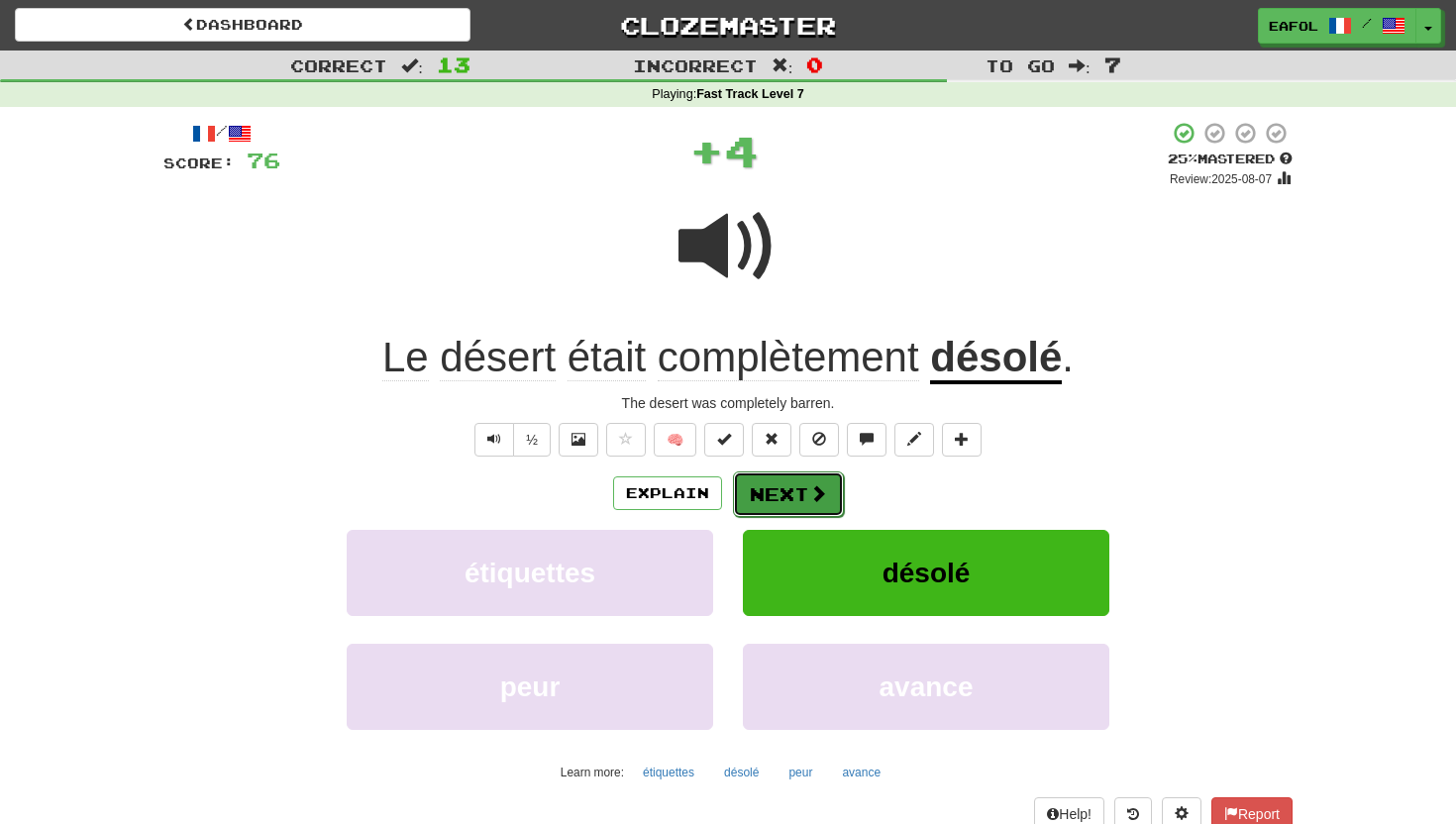 click on "Next" at bounding box center [788, 494] 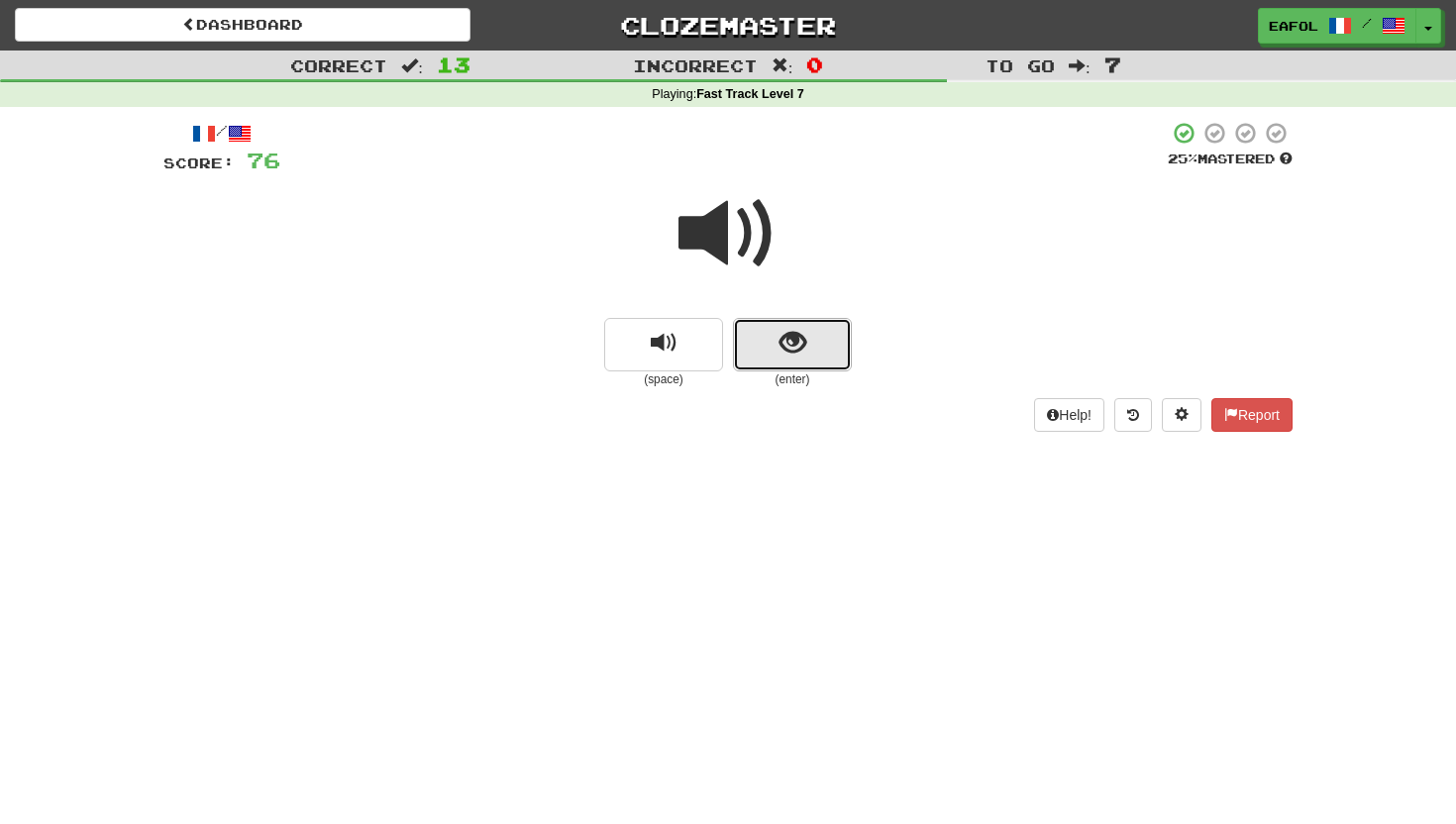 click at bounding box center (792, 343) 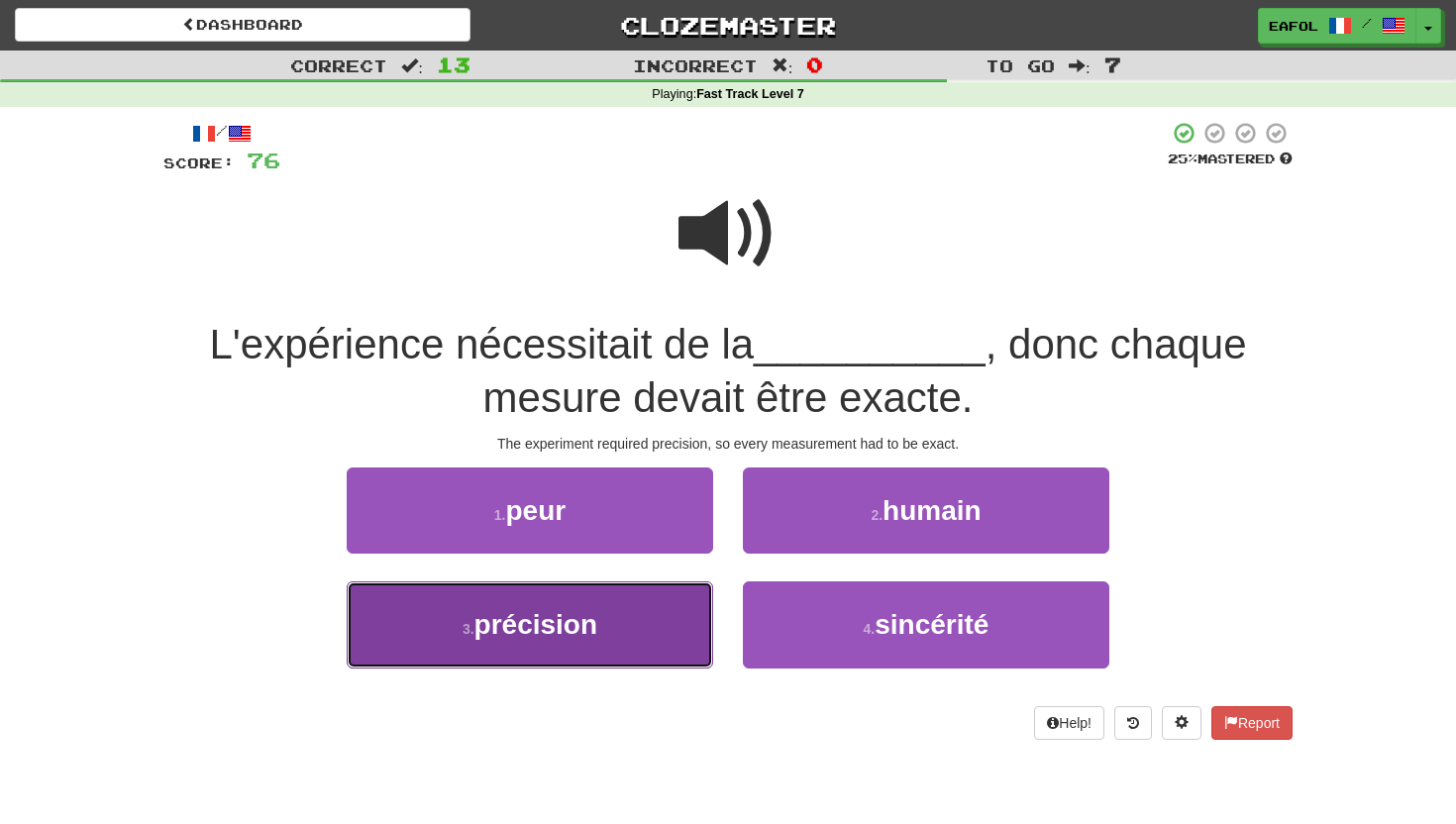 click on "3 .  précision" at bounding box center [530, 624] 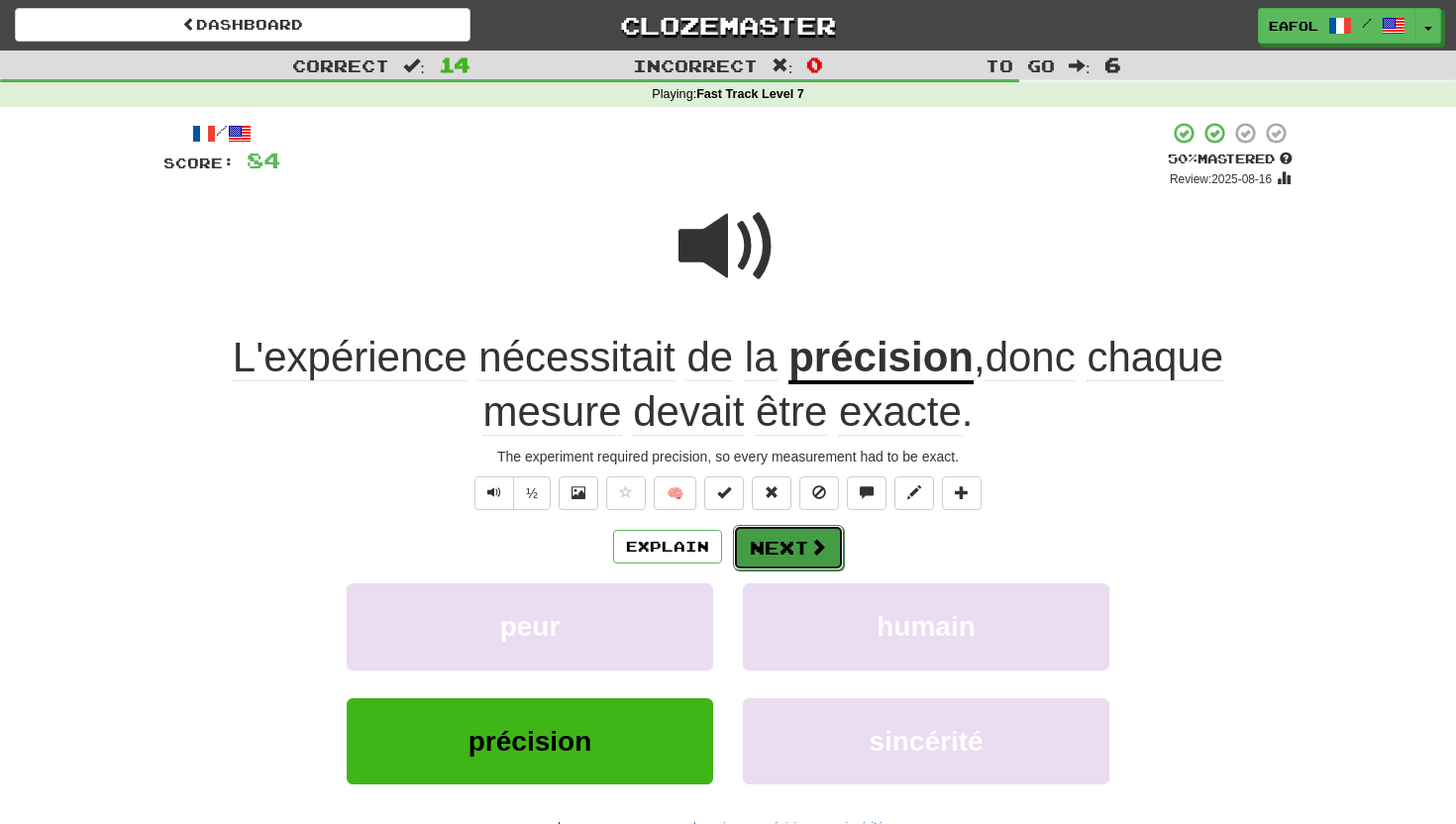 click on "Next" at bounding box center (788, 548) 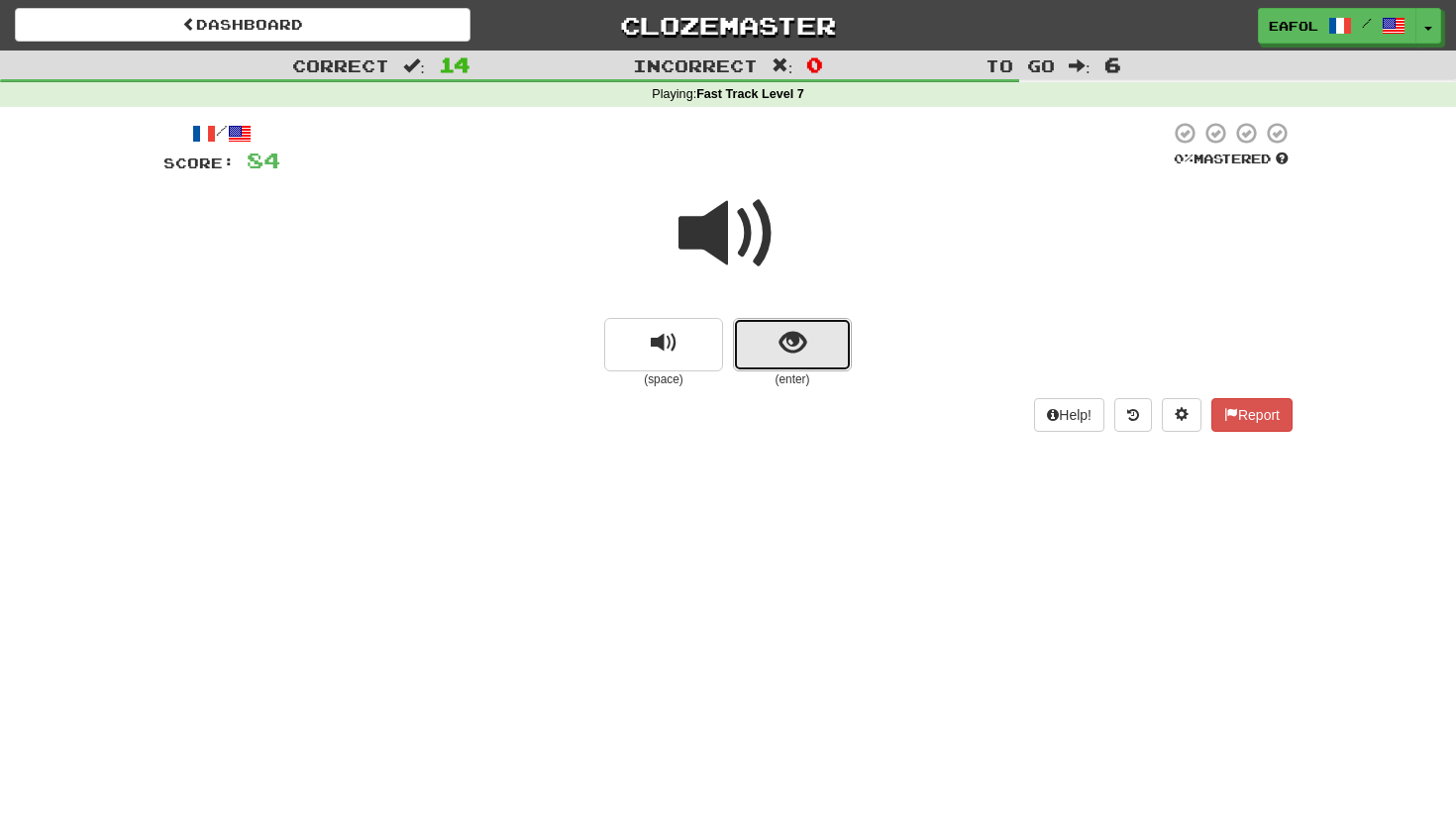 click at bounding box center (792, 343) 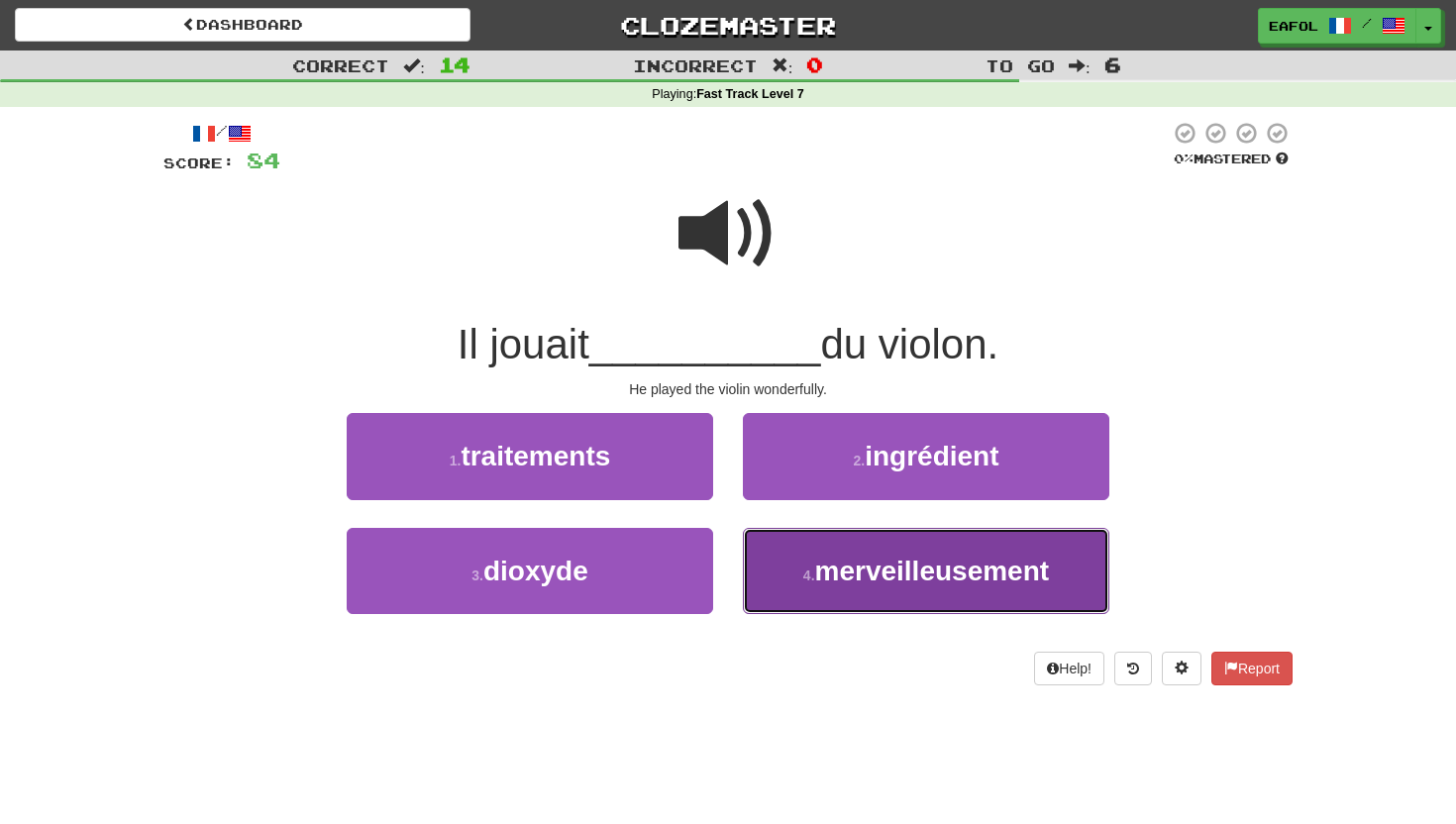 click on "4 .  merveilleusement" at bounding box center (926, 570) 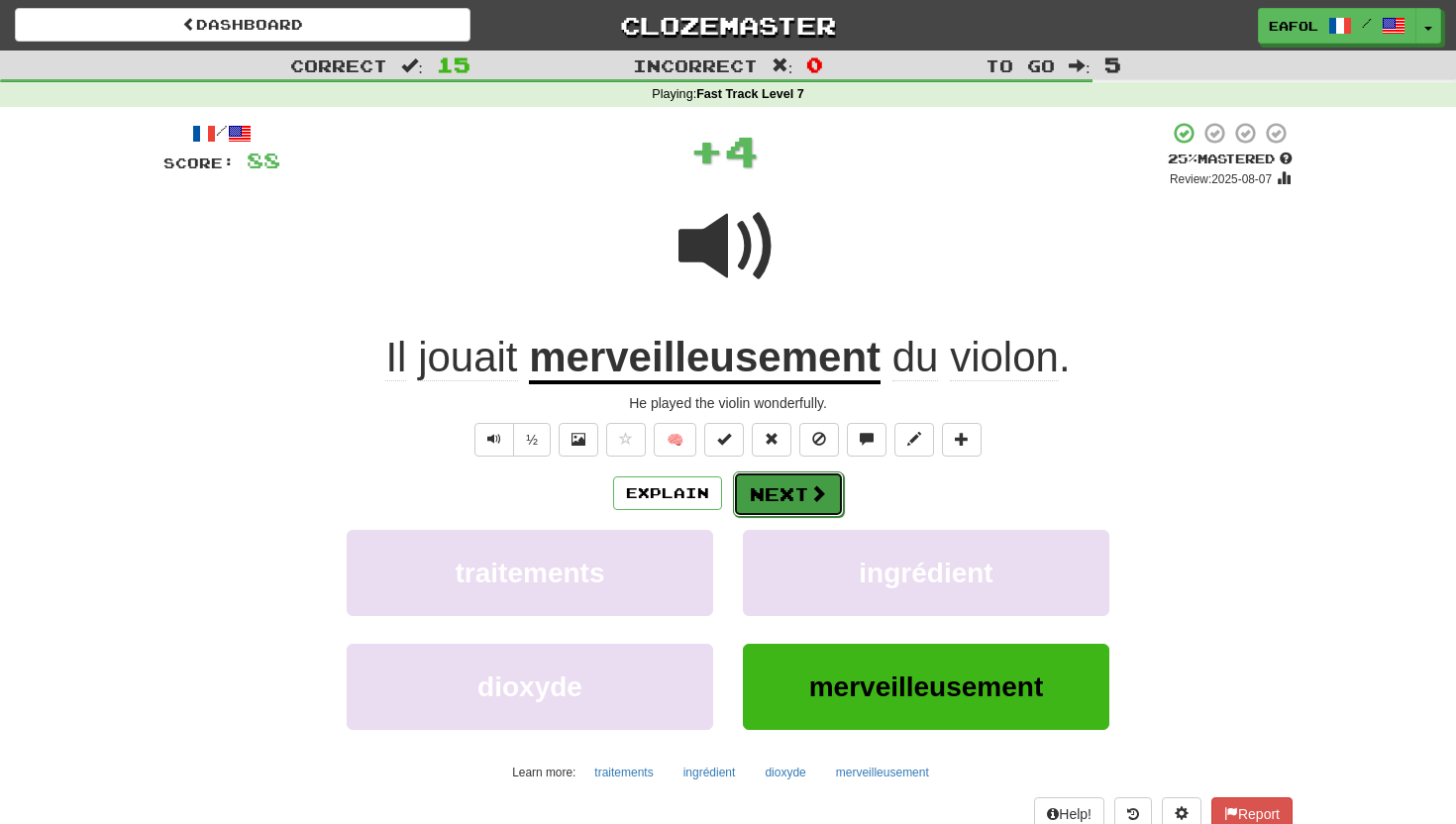 click on "Next" at bounding box center [788, 494] 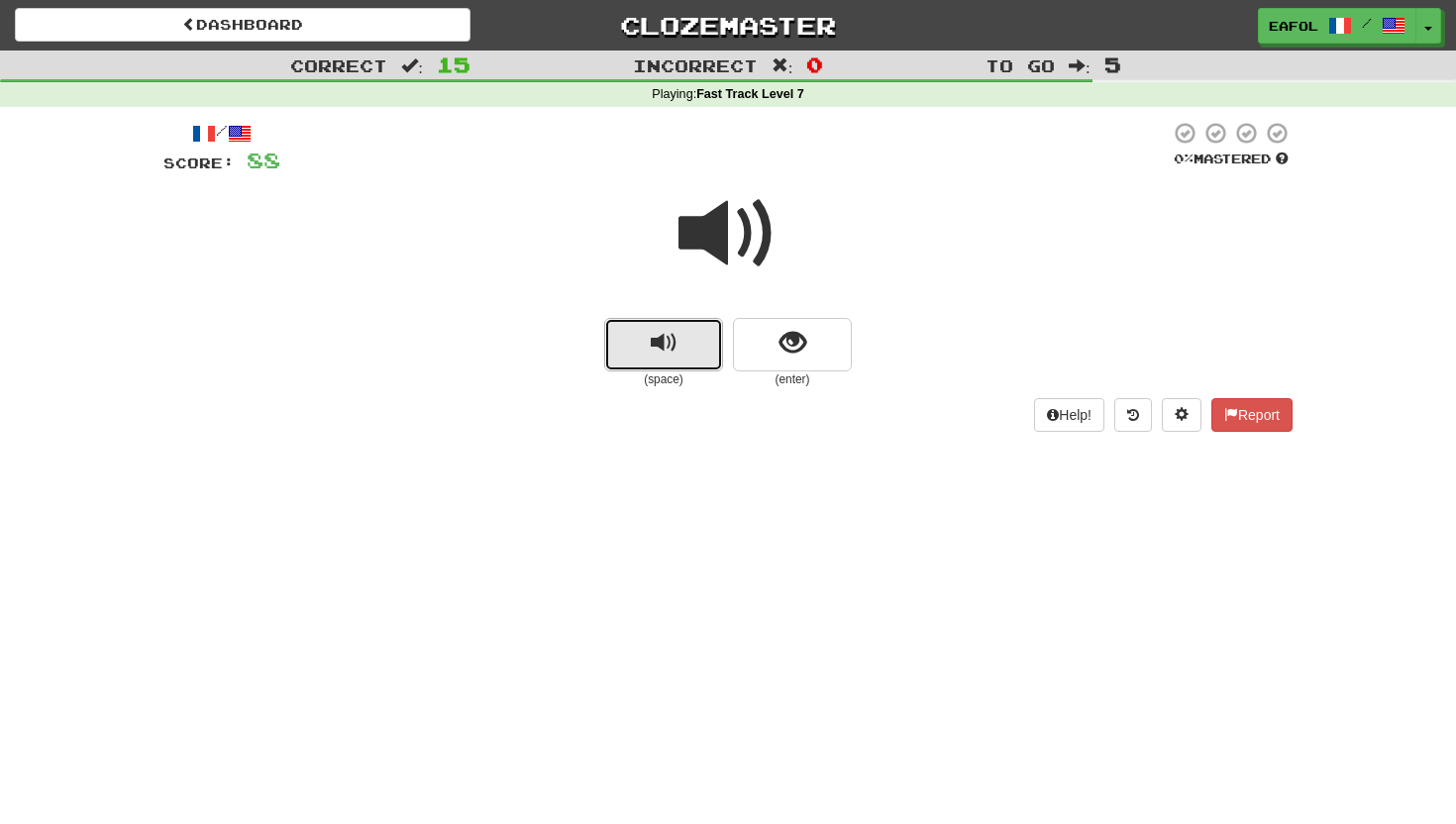 click at bounding box center (664, 343) 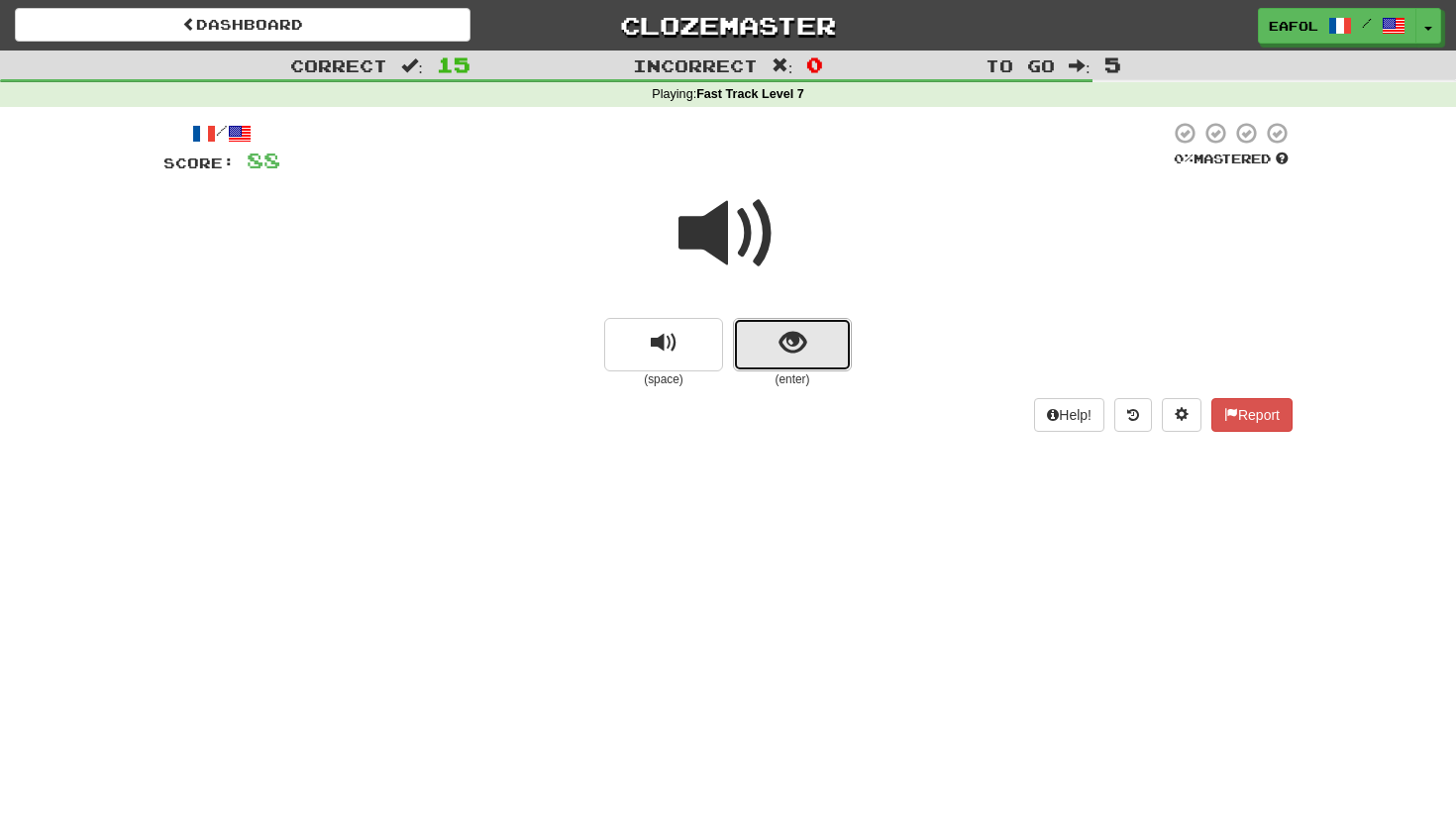 click at bounding box center [792, 343] 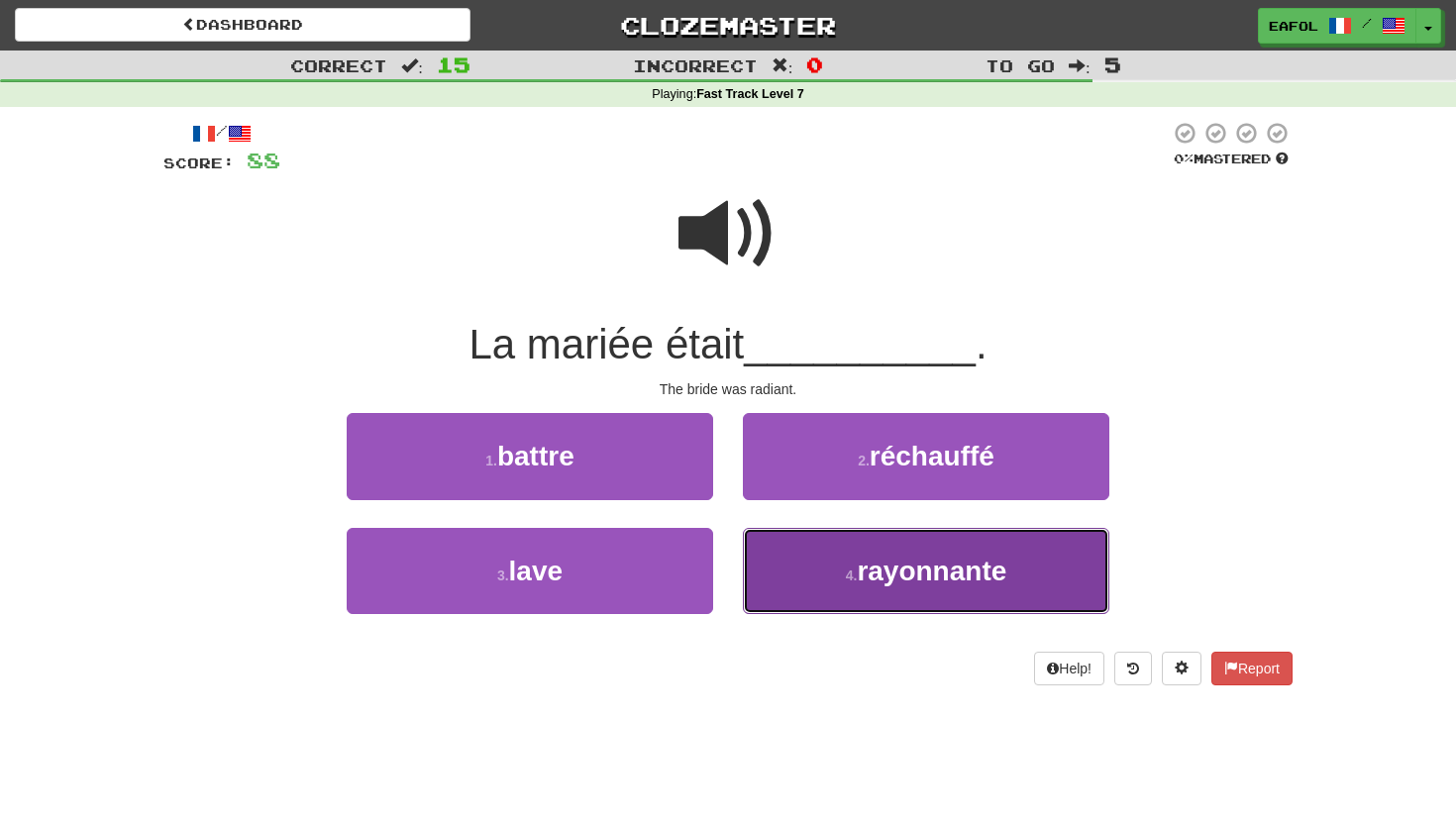 click on "4 .  rayonnante" at bounding box center (926, 570) 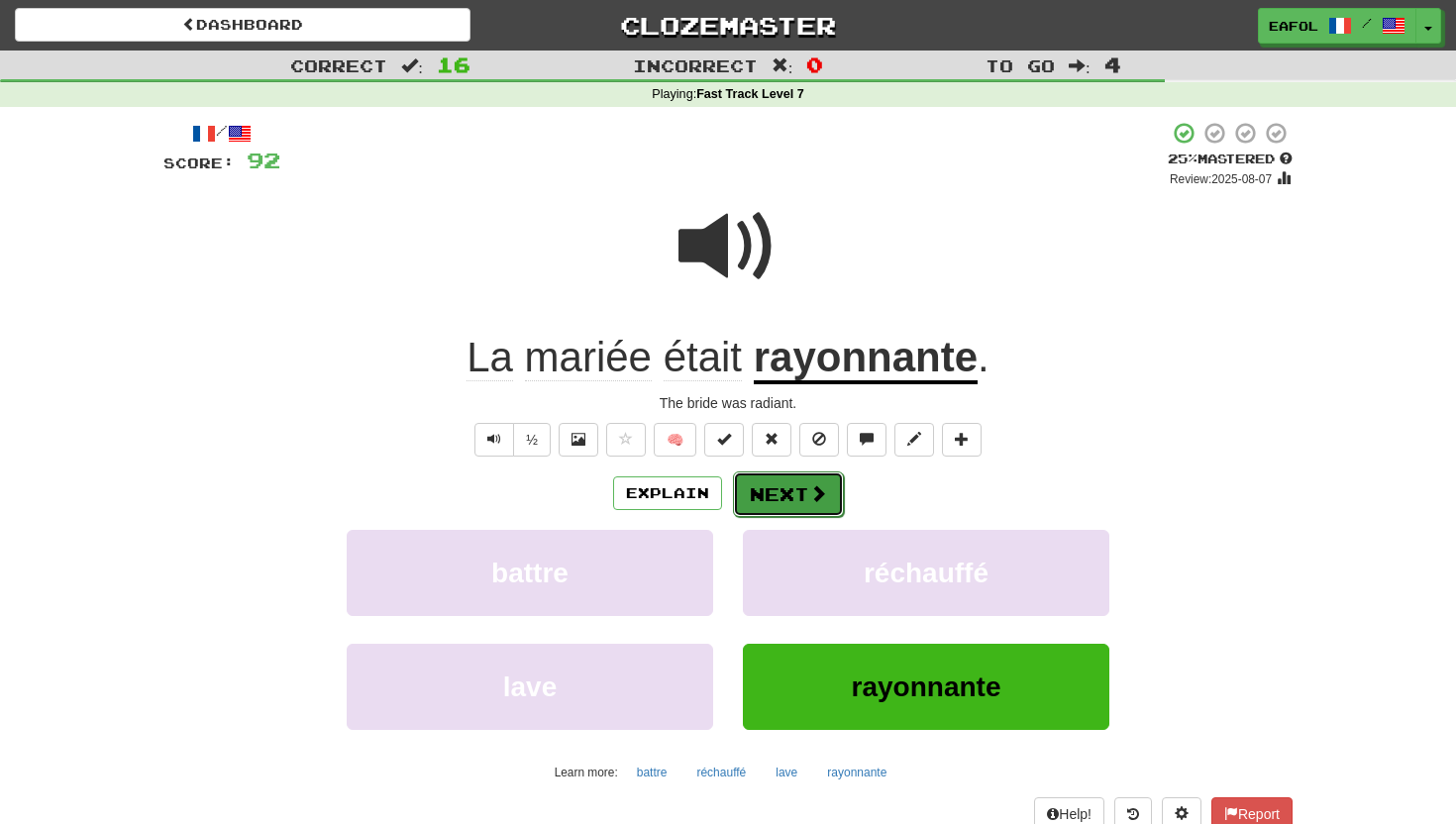click on "Next" at bounding box center [788, 494] 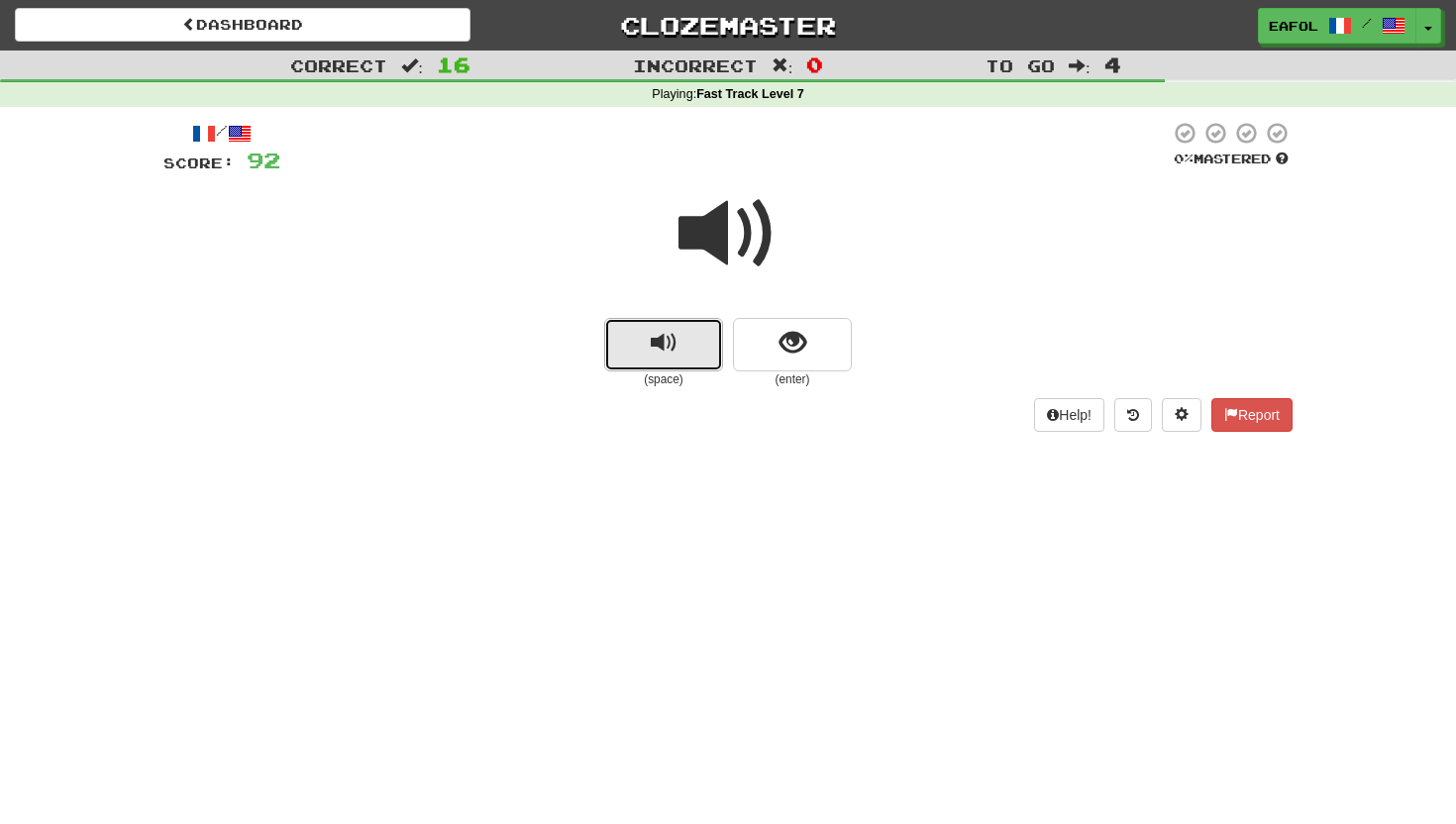 click at bounding box center (664, 345) 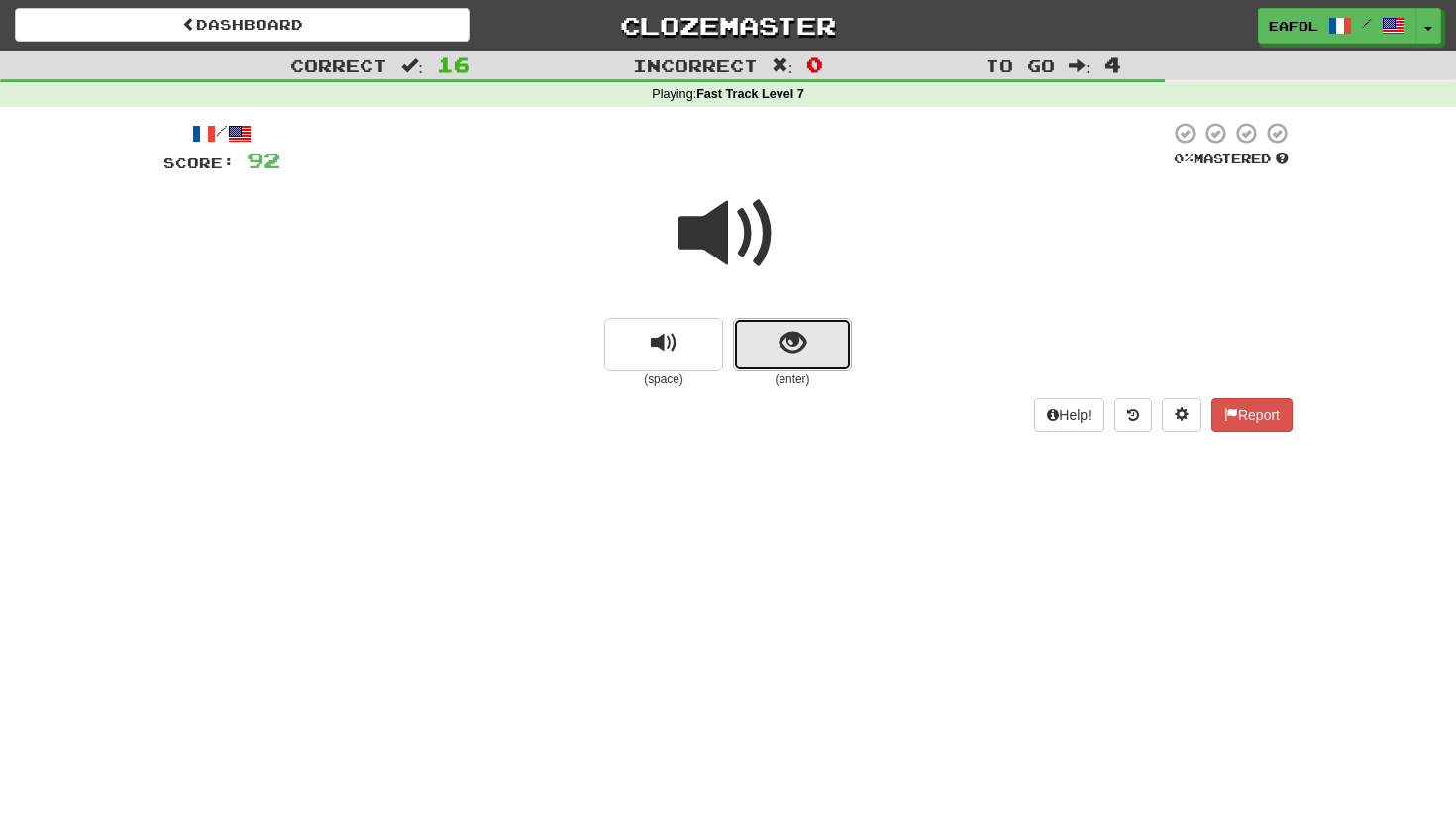 click at bounding box center [792, 345] 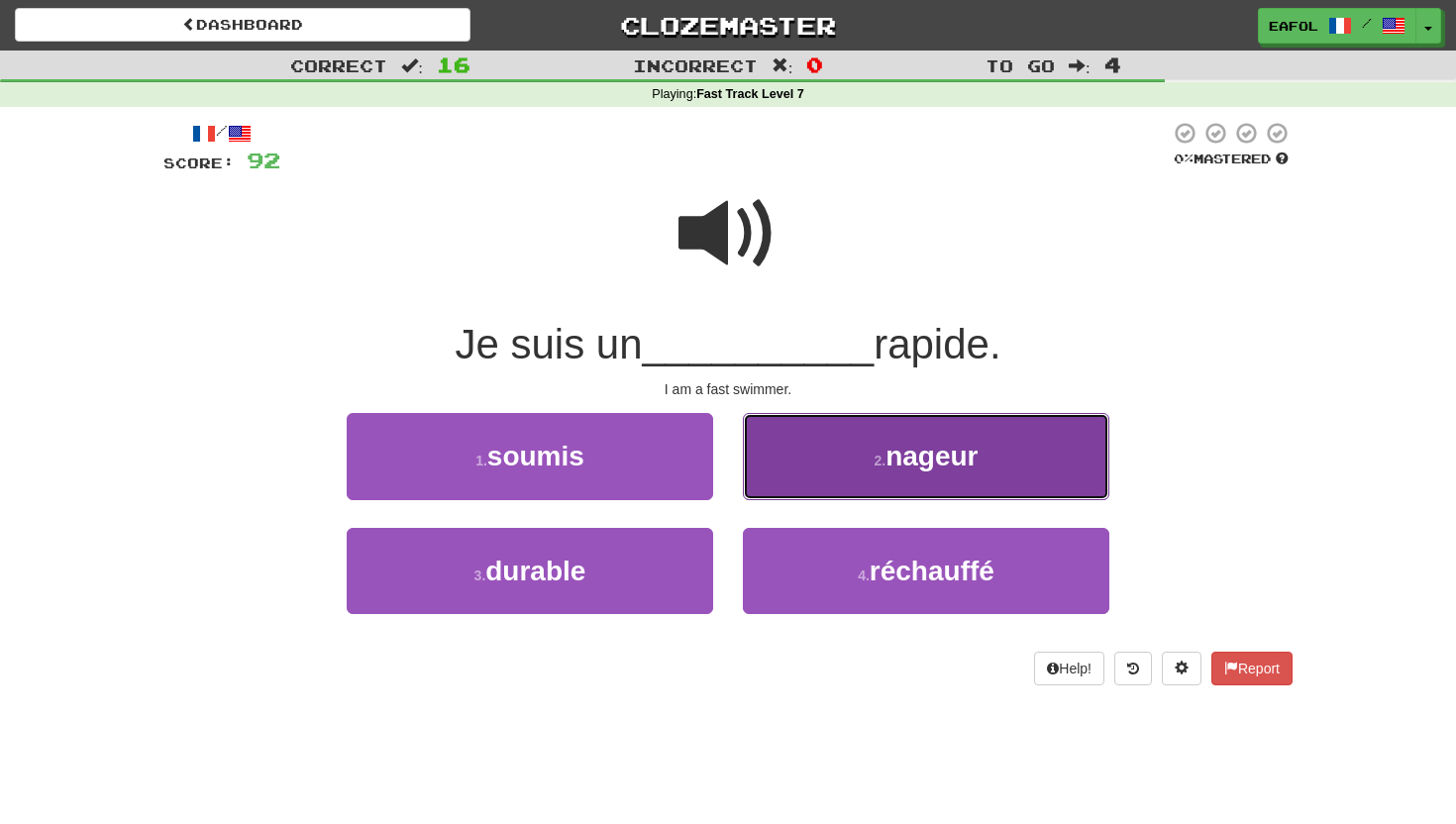 click on "2 .  nageur" at bounding box center [926, 456] 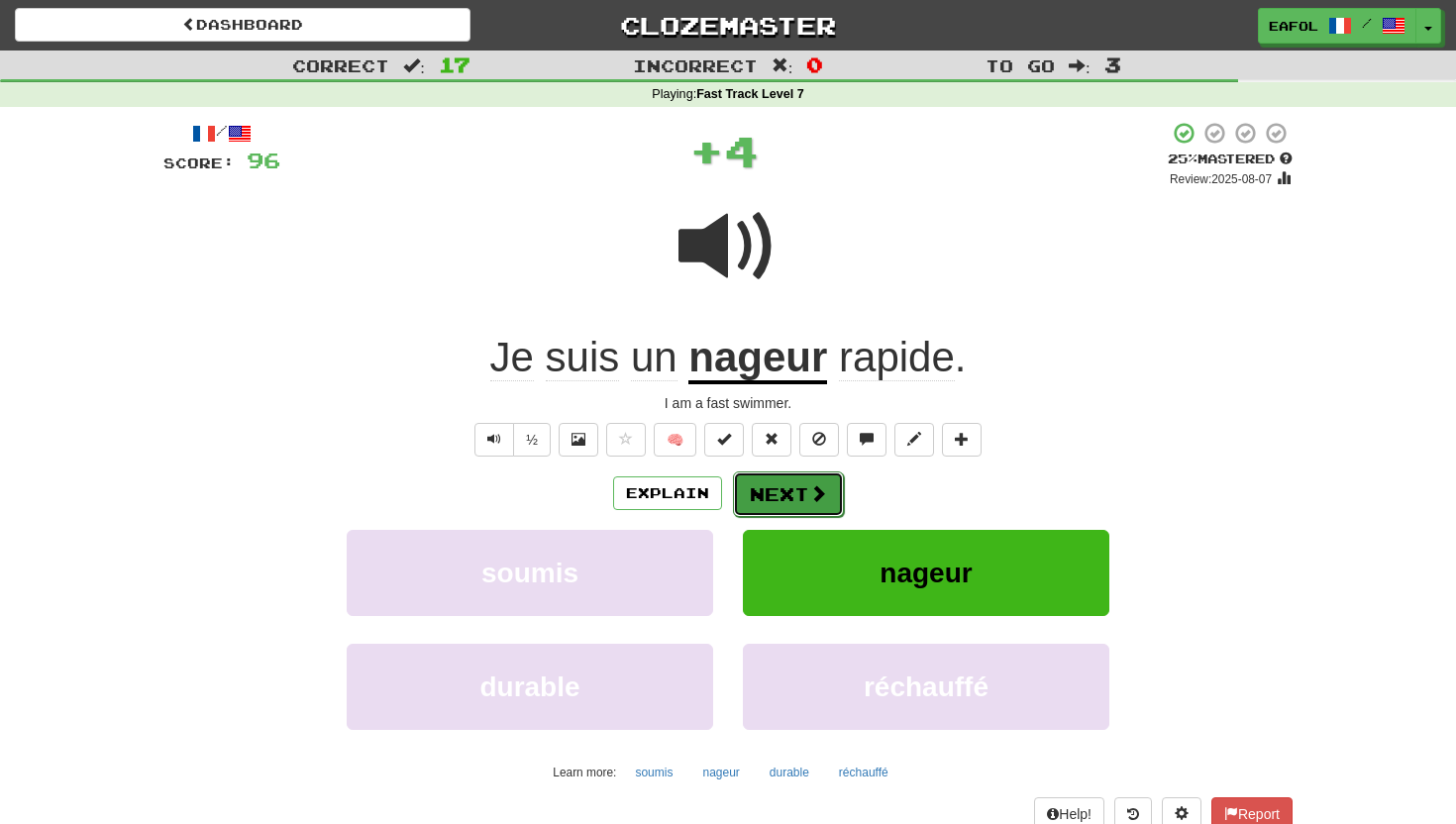 click on "Next" at bounding box center [788, 494] 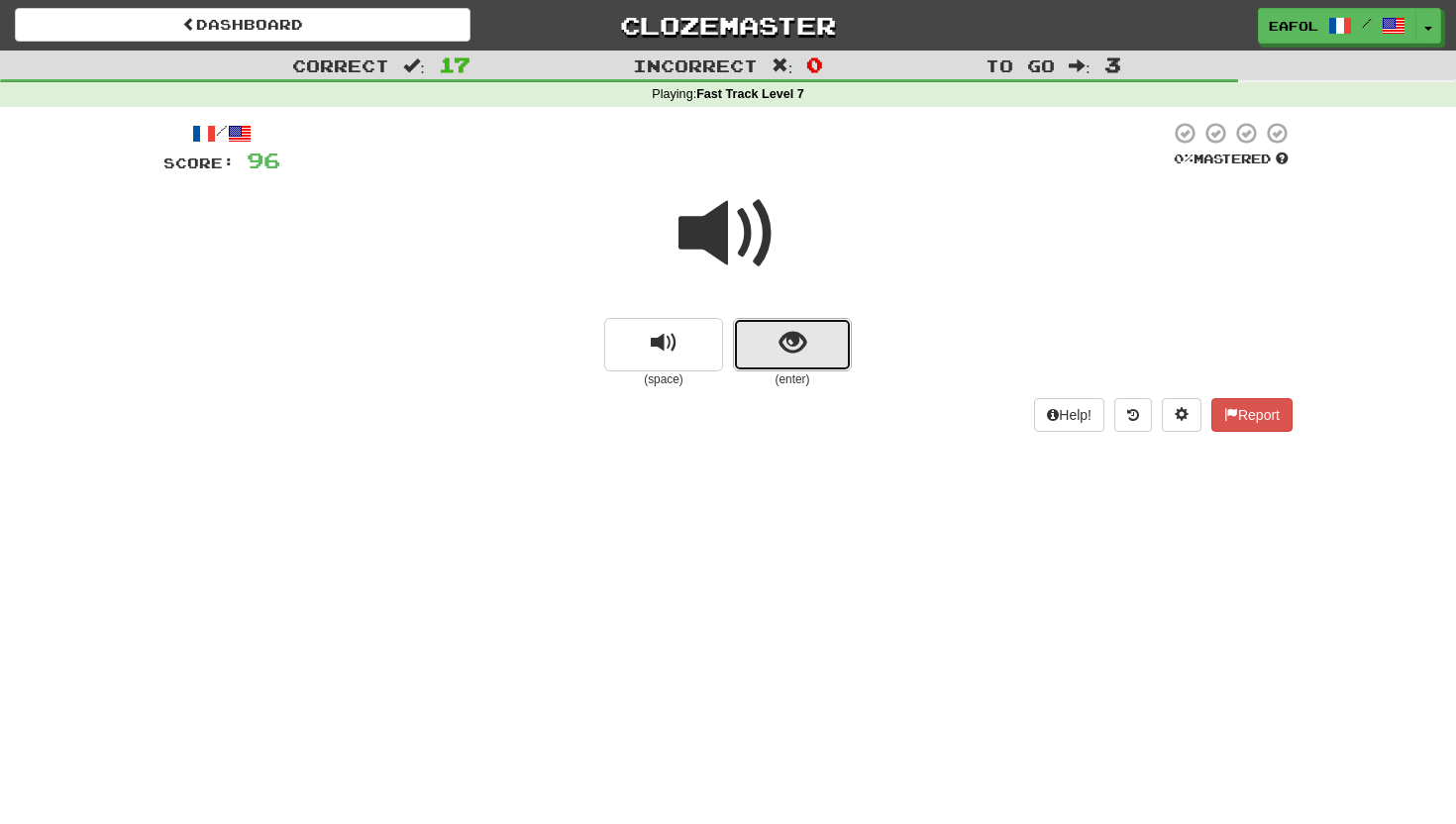 click at bounding box center (792, 345) 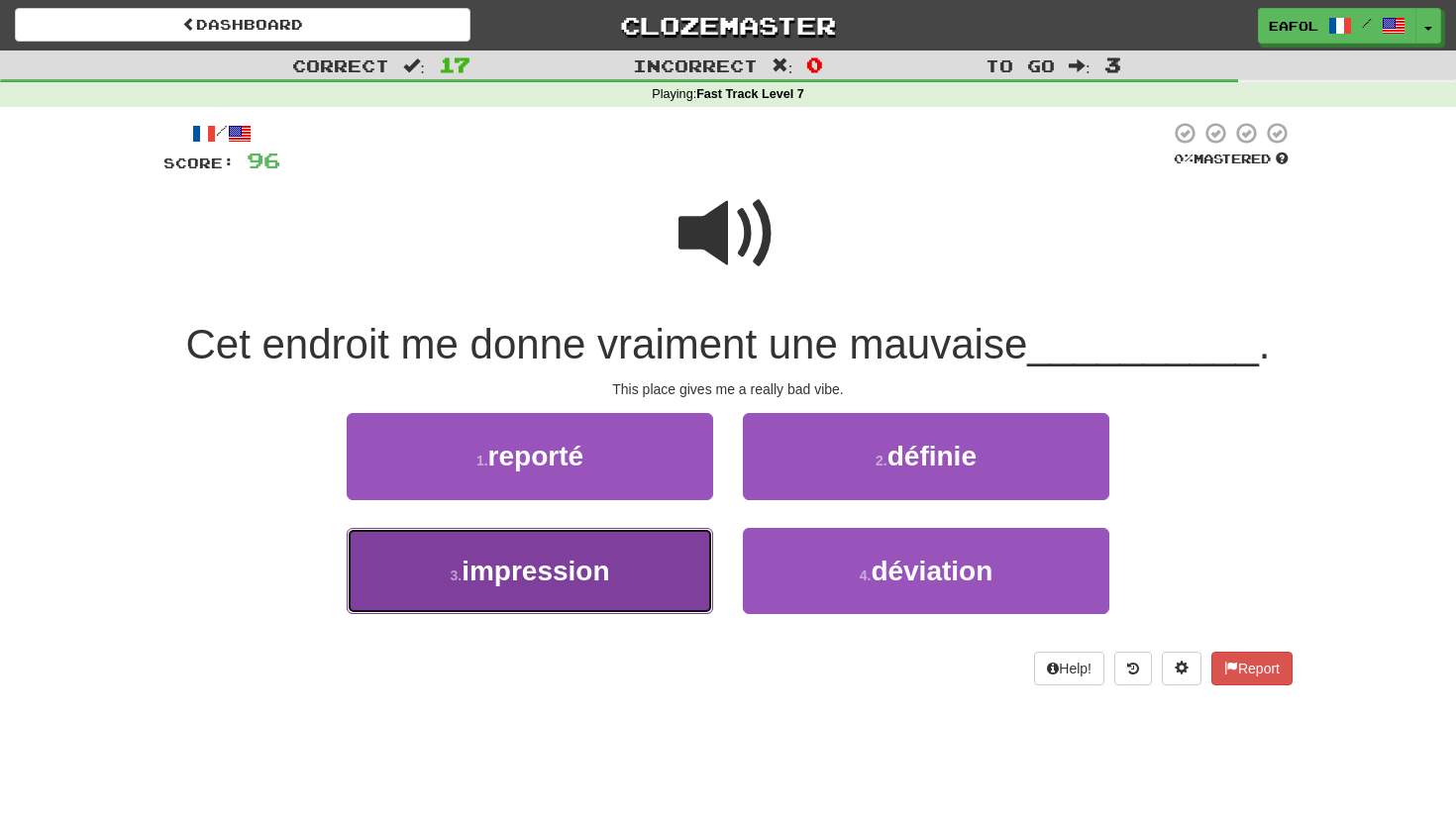 click on "3 .  impression" at bounding box center [530, 570] 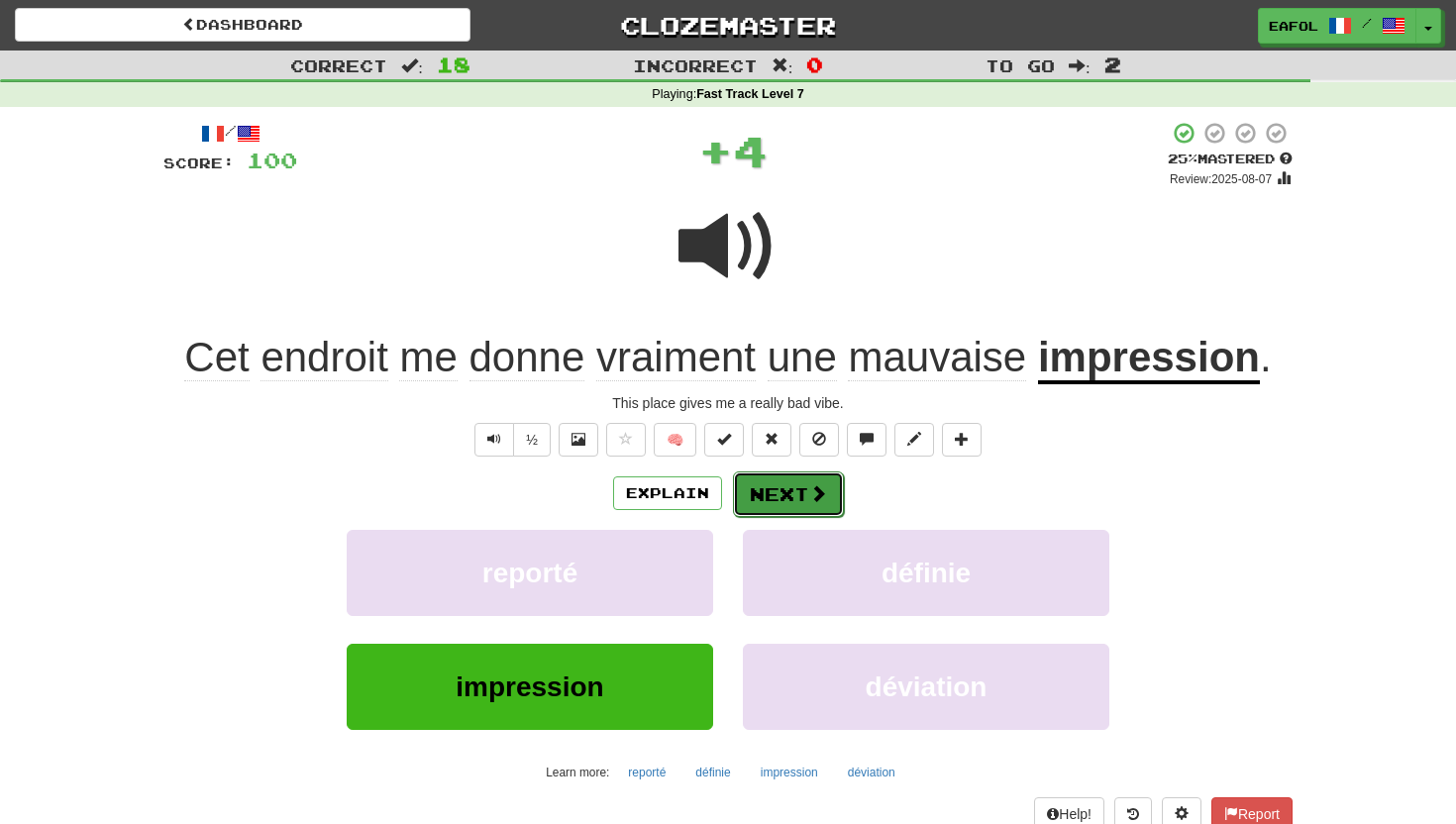 click on "Next" at bounding box center [788, 494] 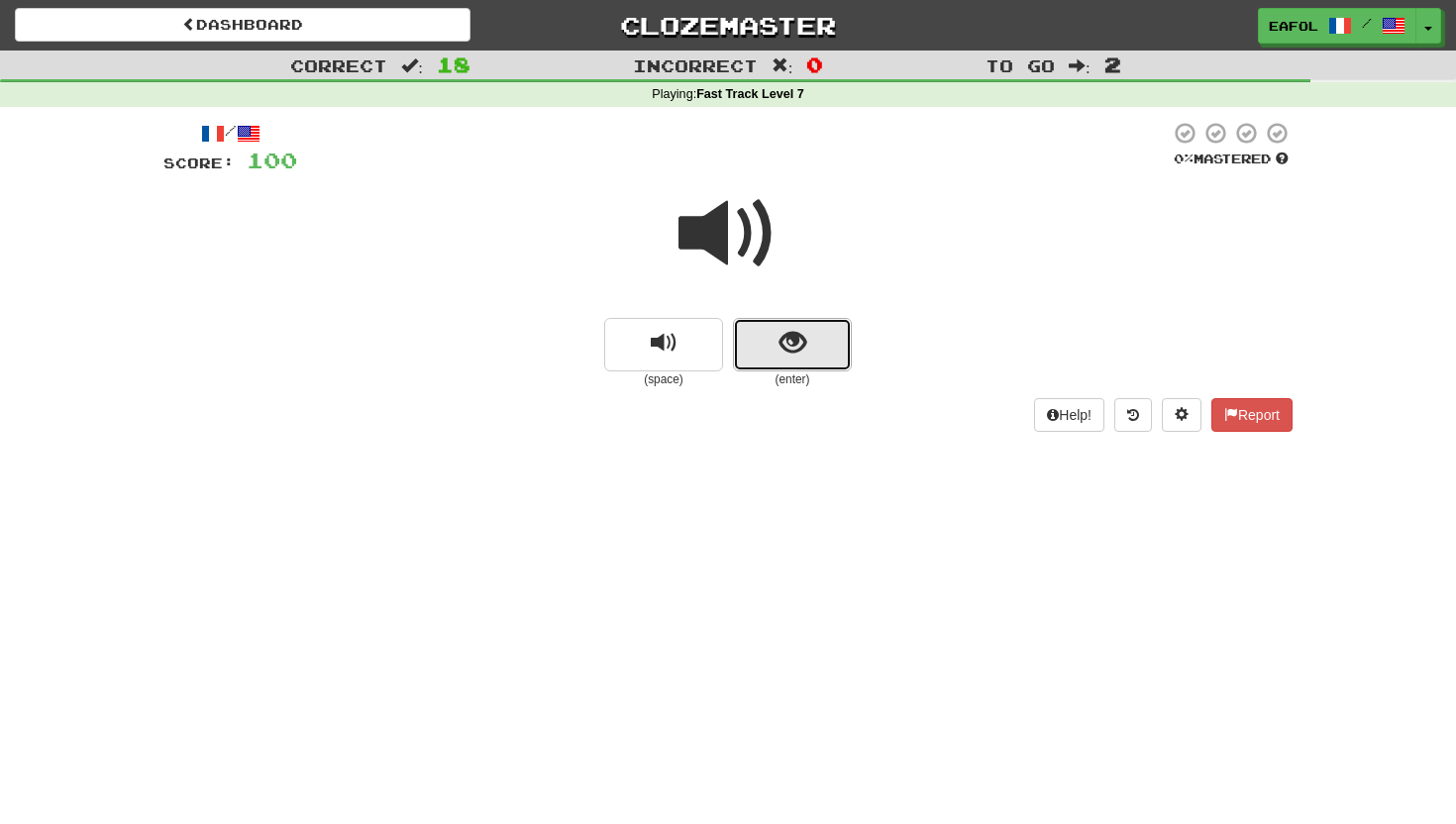 click at bounding box center (792, 345) 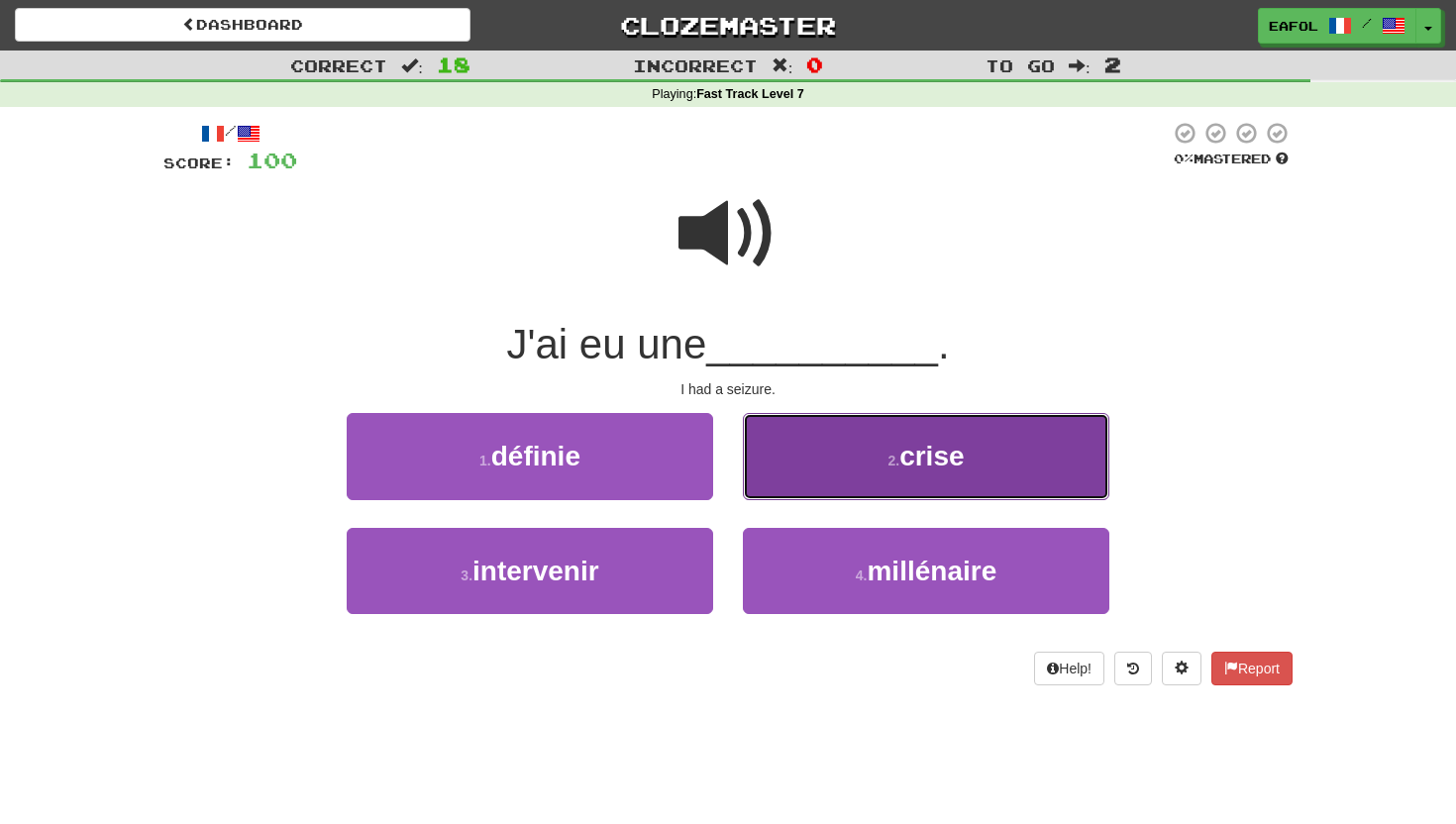 click on "2 .  crise" at bounding box center (926, 456) 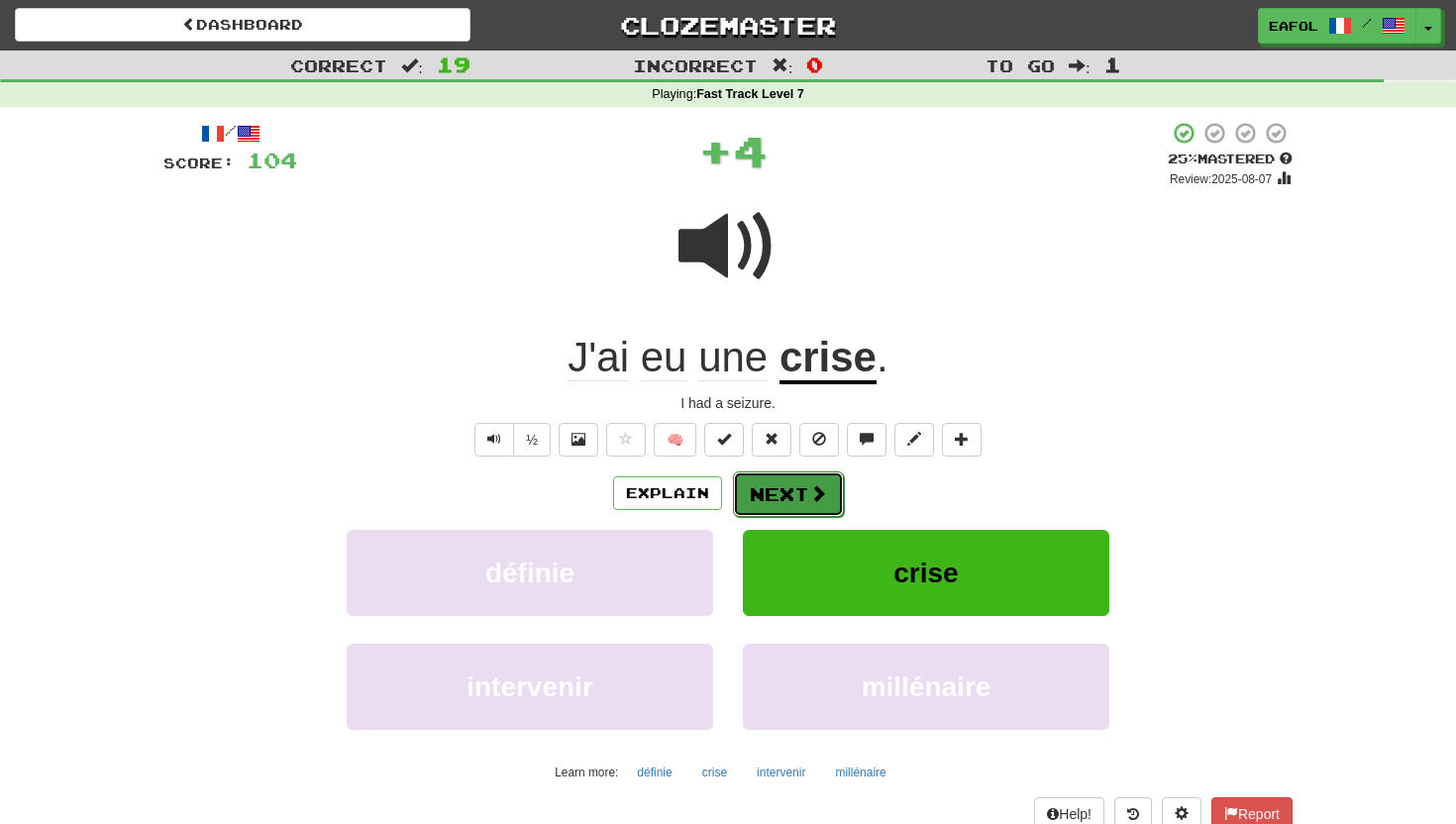 click on "Next" at bounding box center (788, 494) 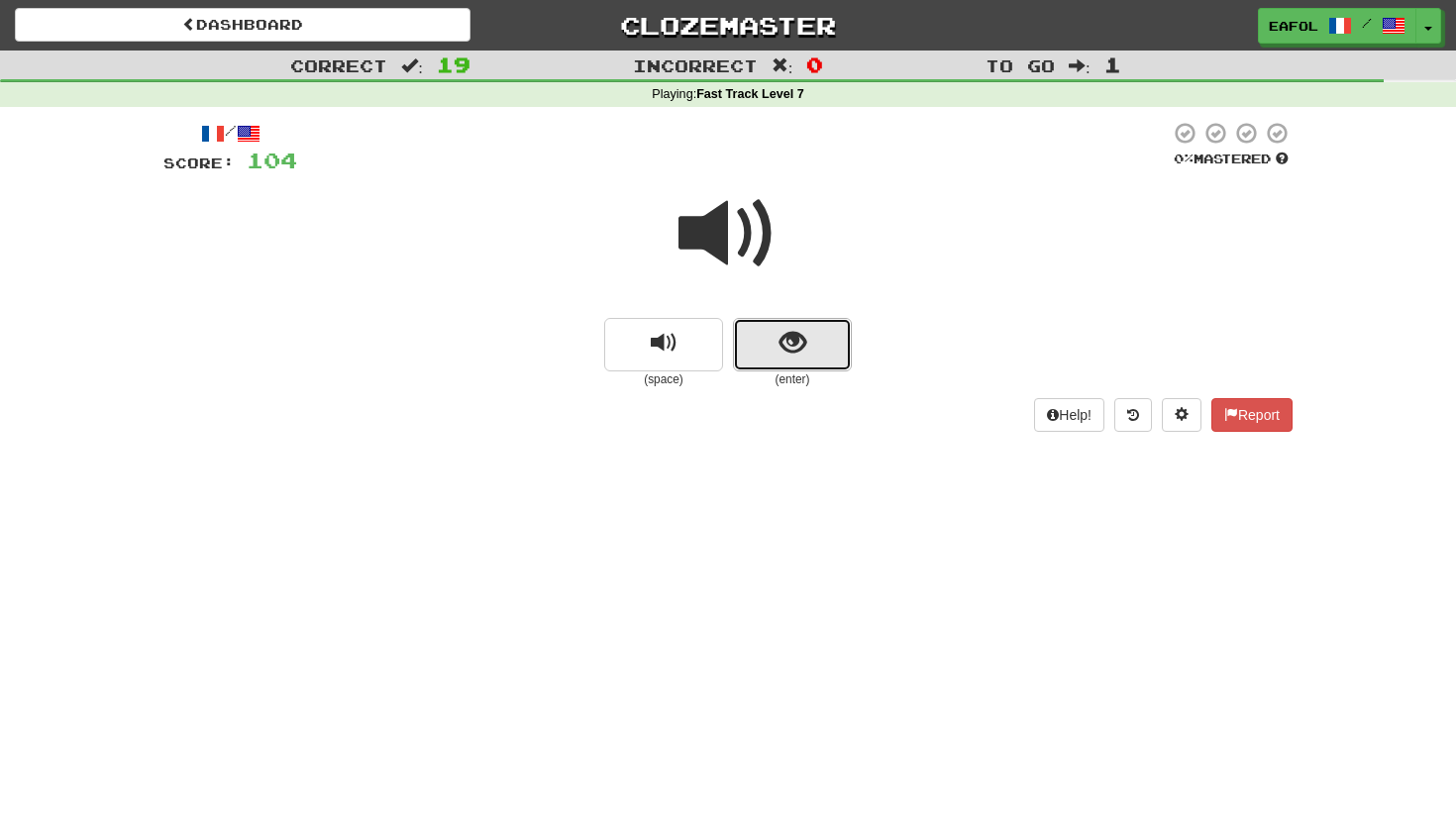 click at bounding box center [792, 345] 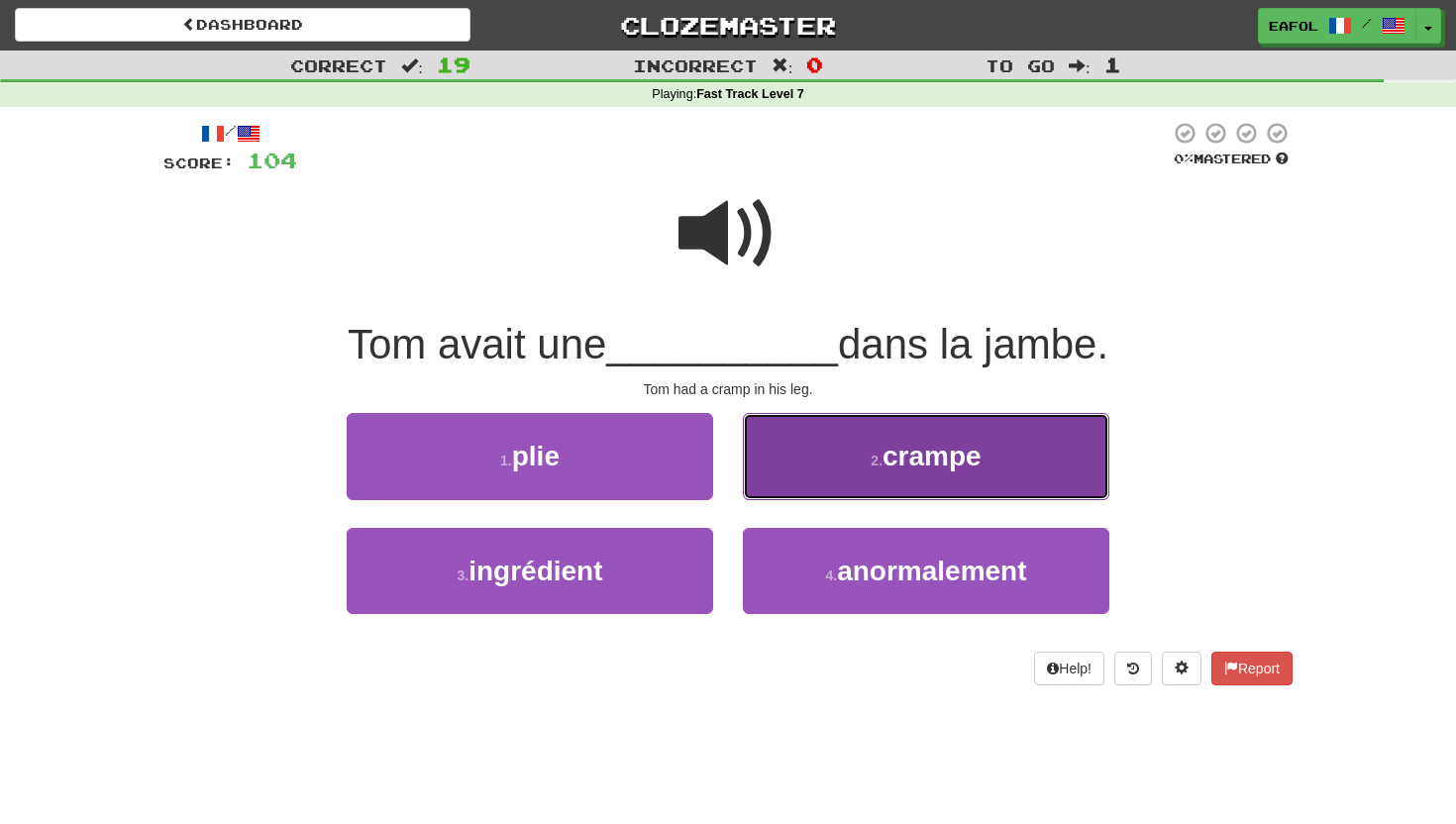 click on "2 .  crampe" at bounding box center (926, 456) 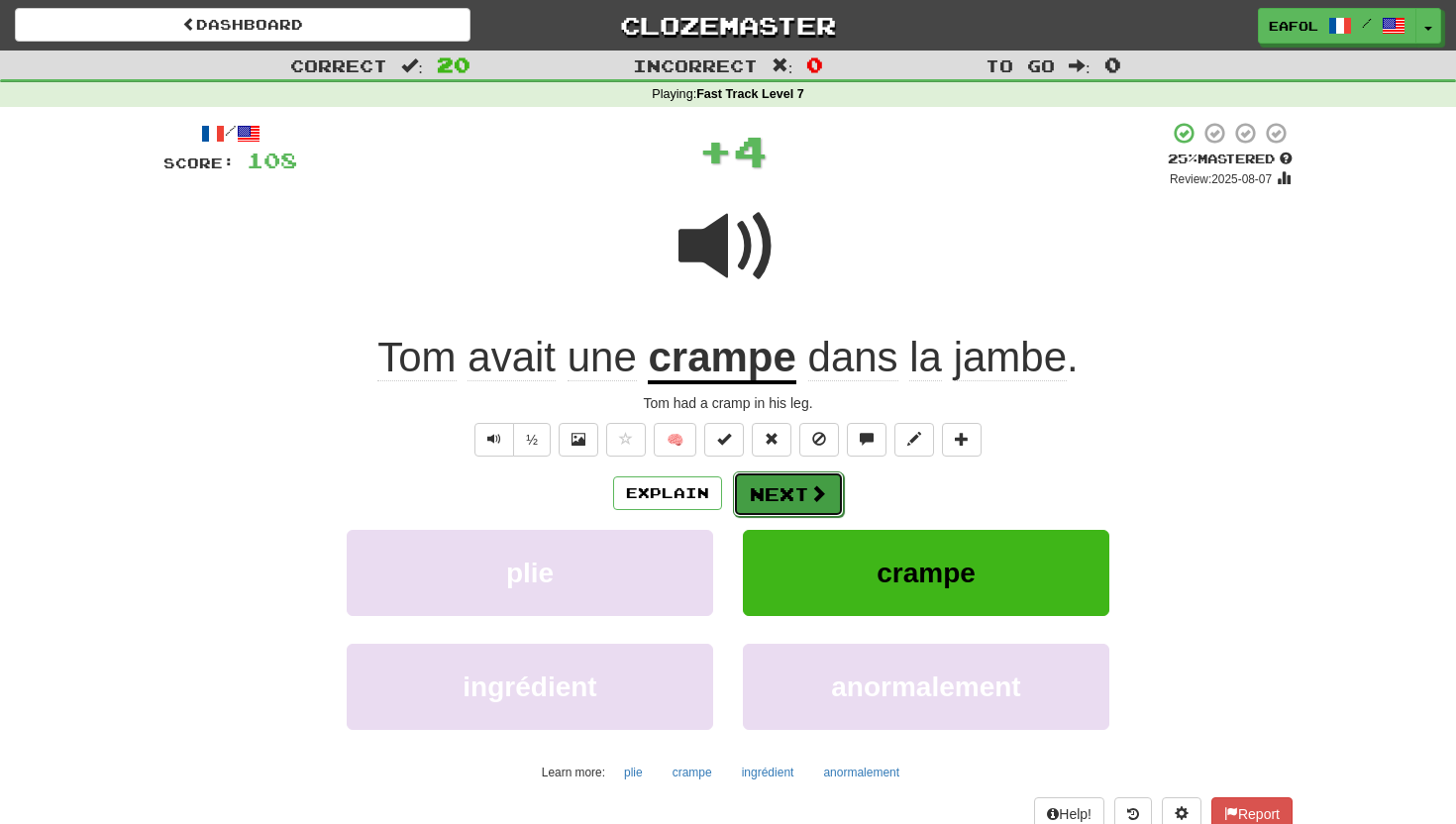 click on "Next" at bounding box center (788, 494) 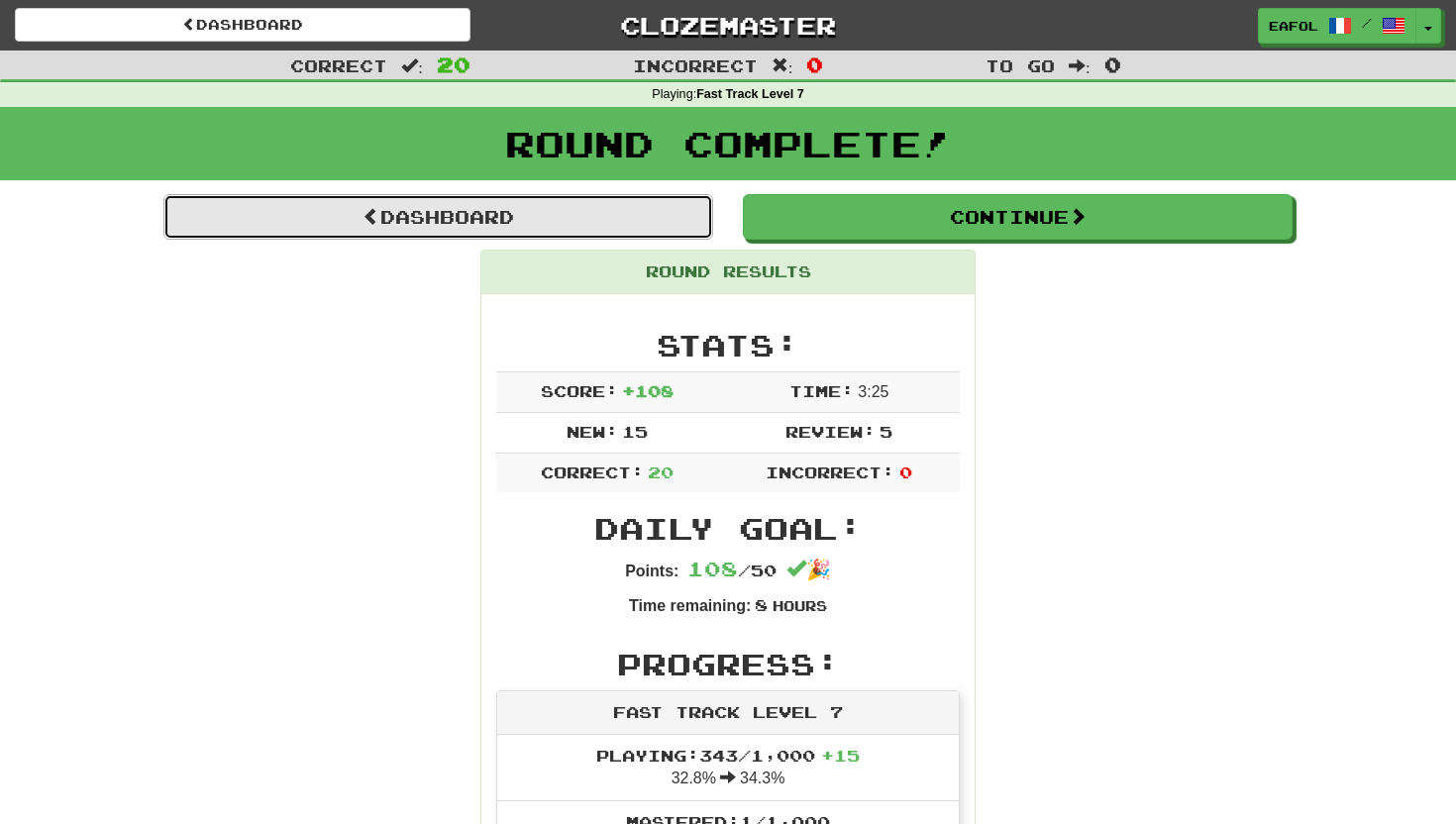 click on "Dashboard" at bounding box center (438, 217) 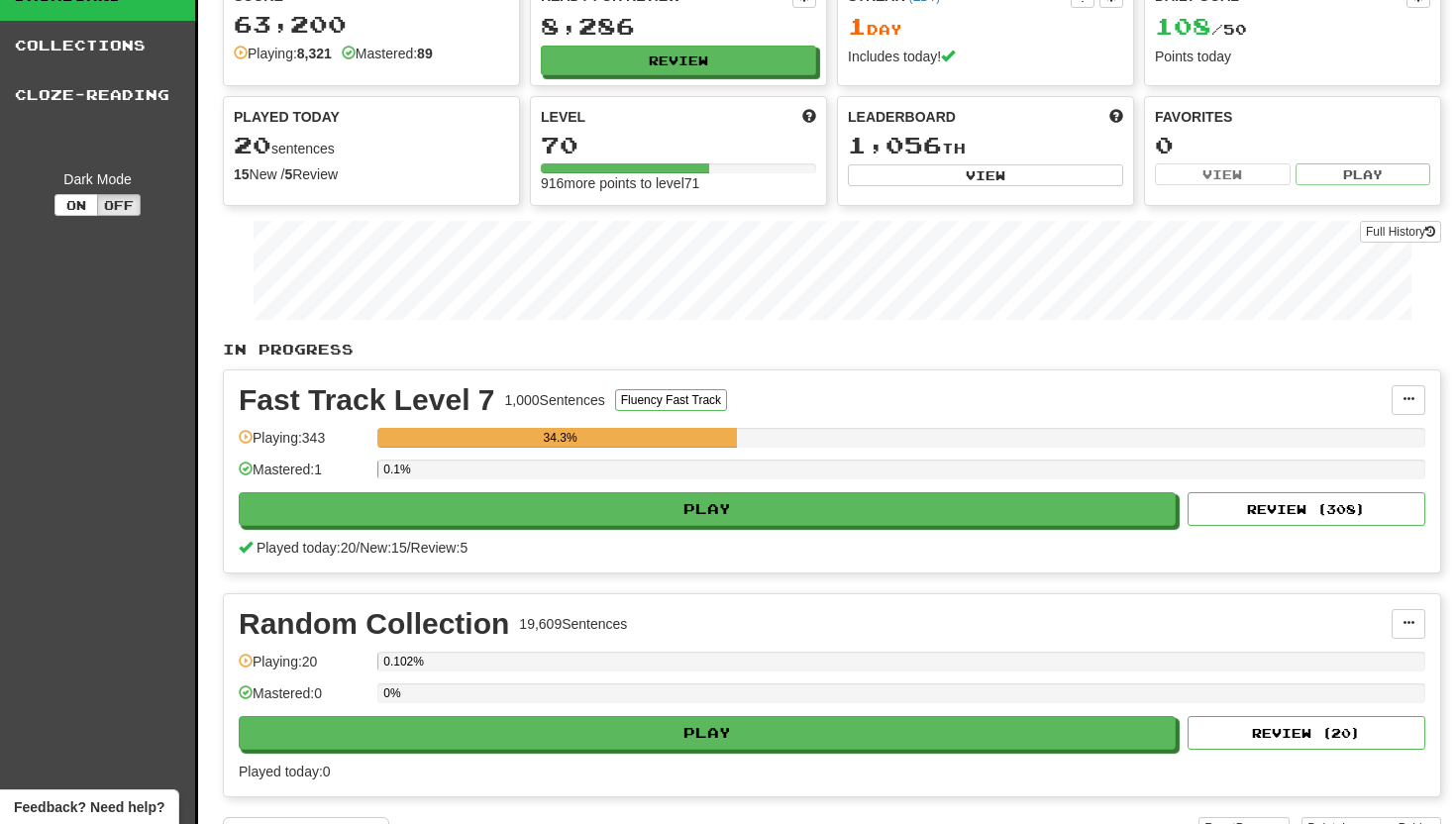 scroll, scrollTop: 0, scrollLeft: 0, axis: both 